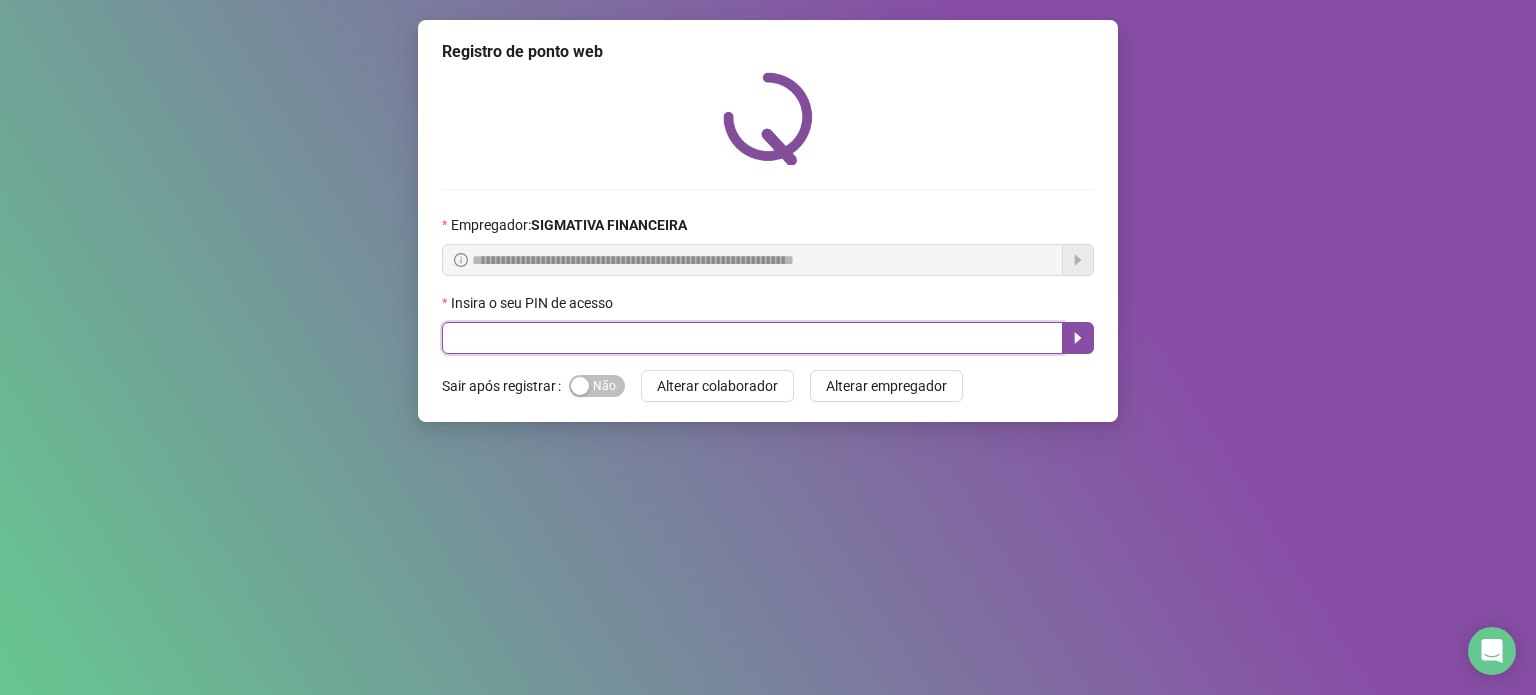 click at bounding box center (752, 338) 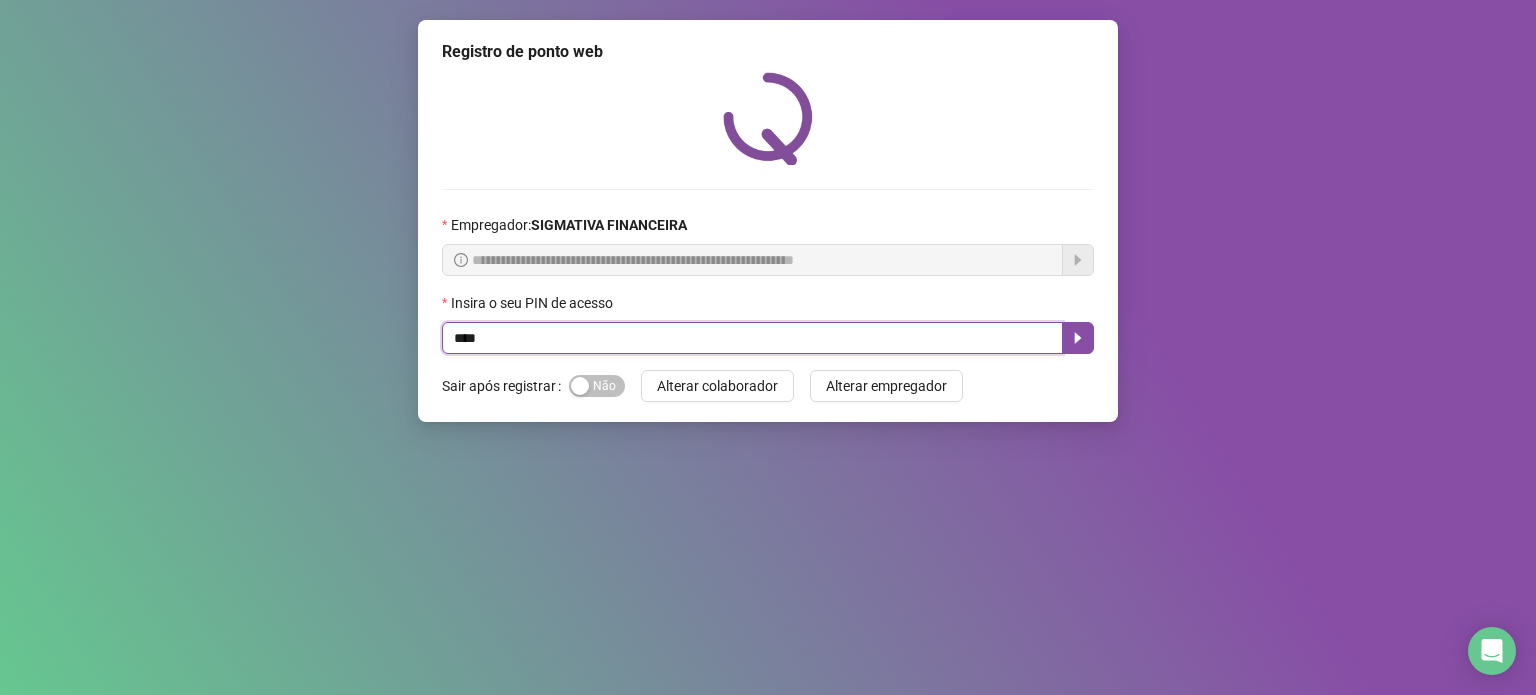 type on "*****" 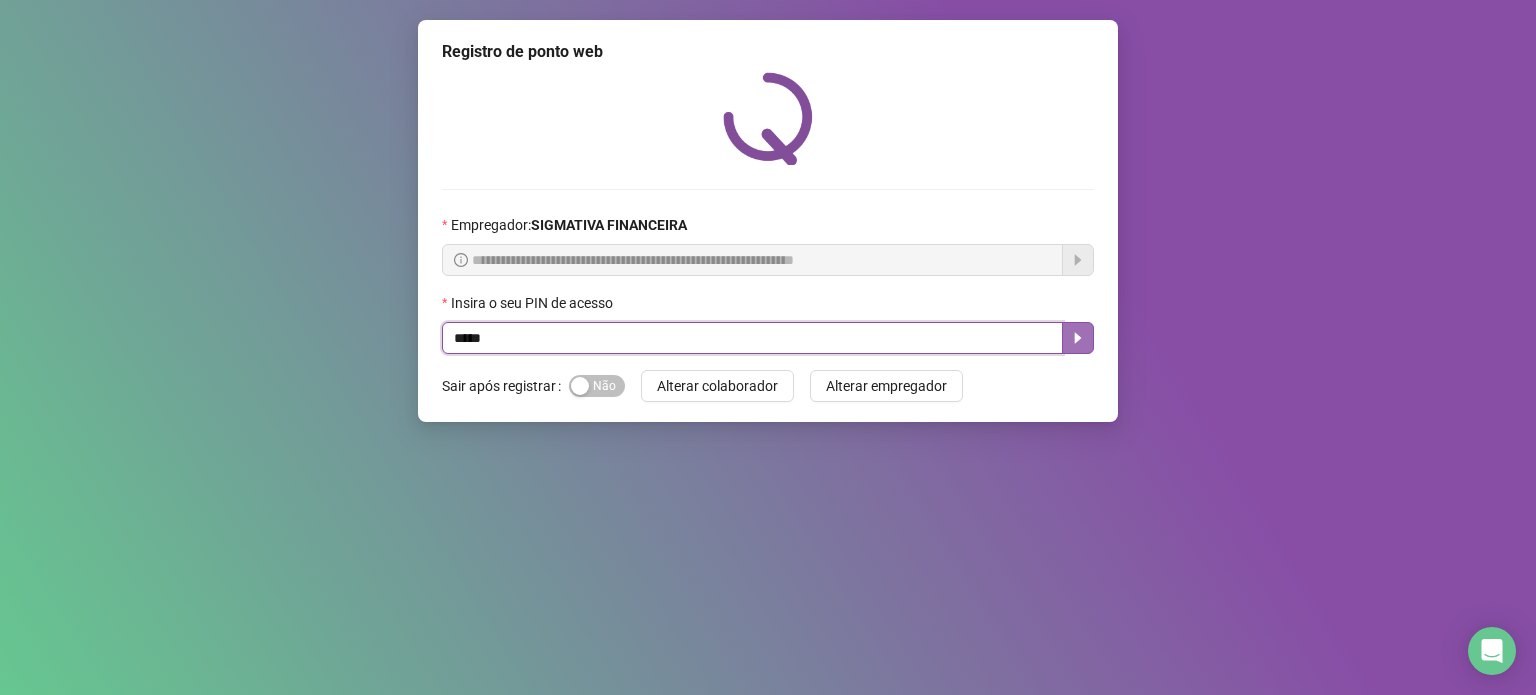 click at bounding box center (1078, 338) 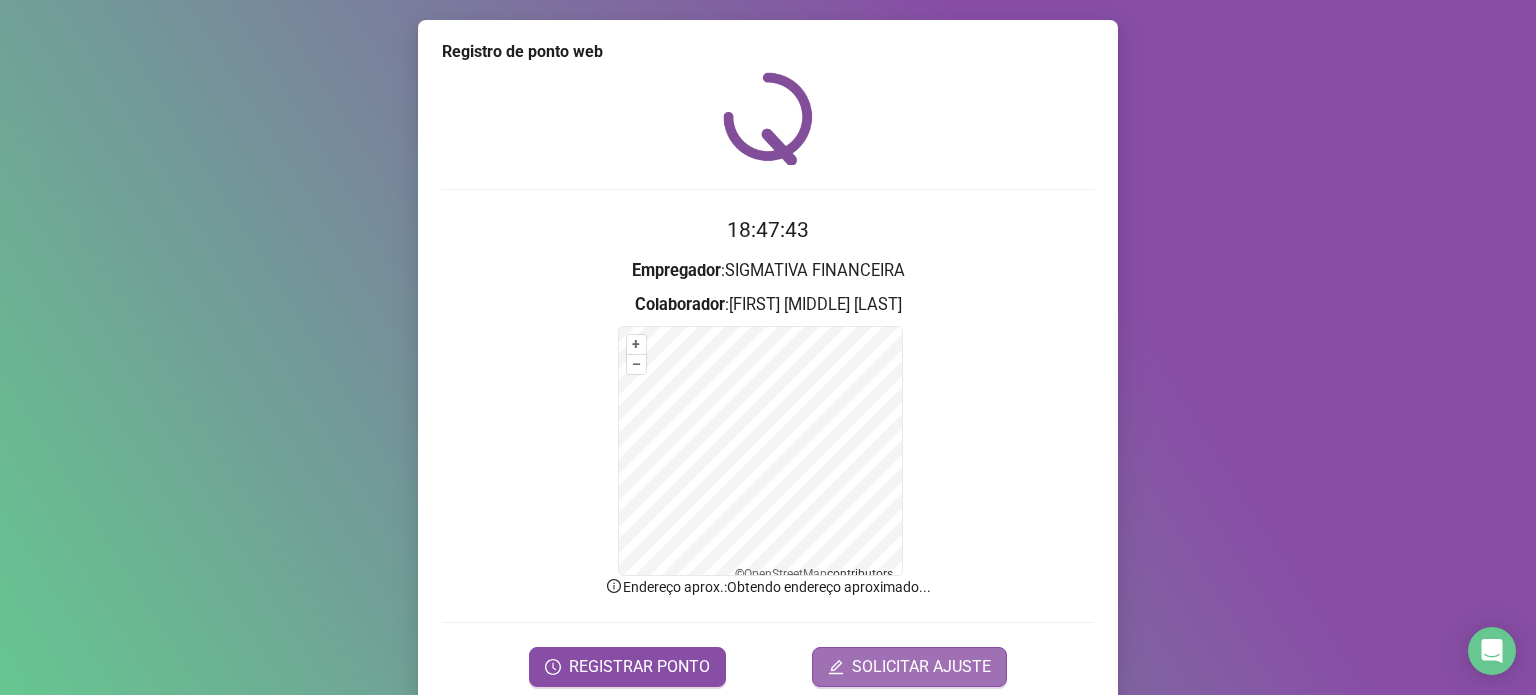 click on "SOLICITAR AJUSTE" at bounding box center [921, 667] 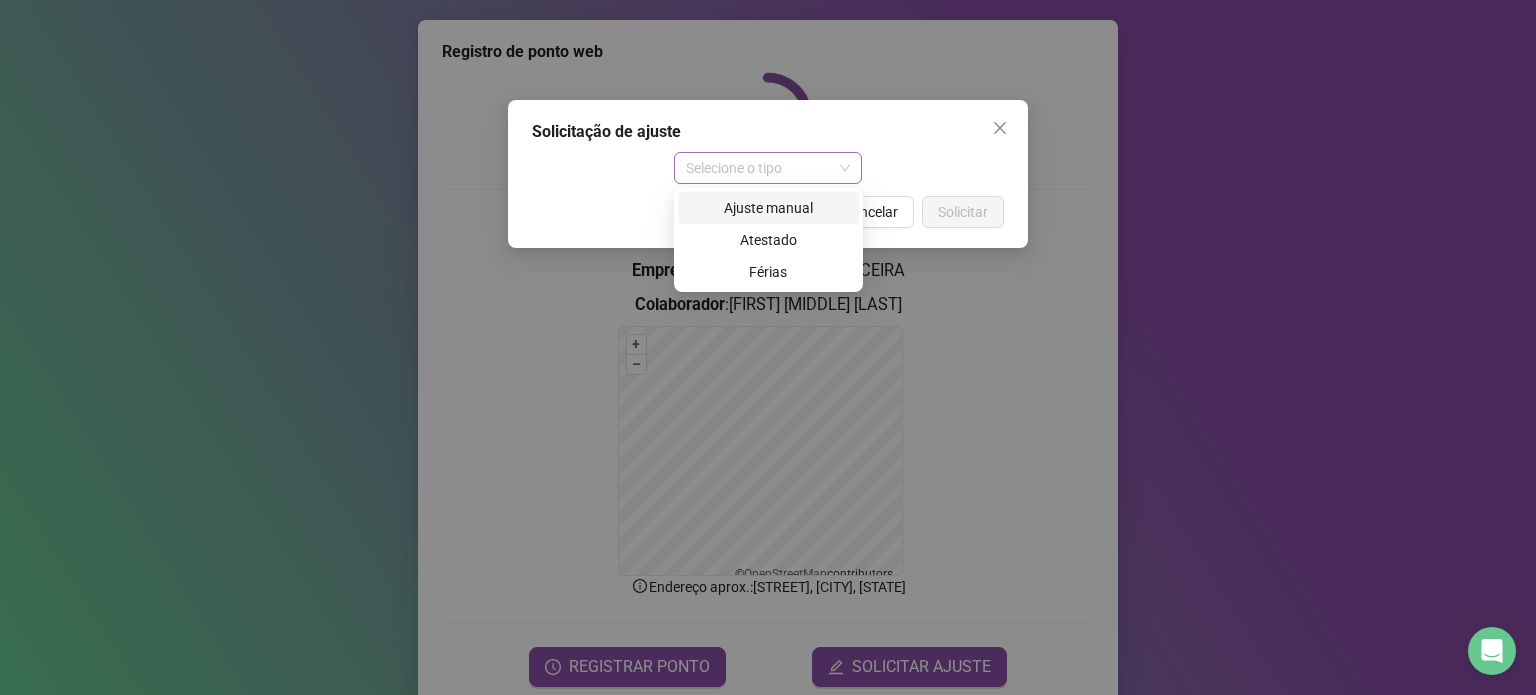 click on "Selecione o tipo" at bounding box center (768, 168) 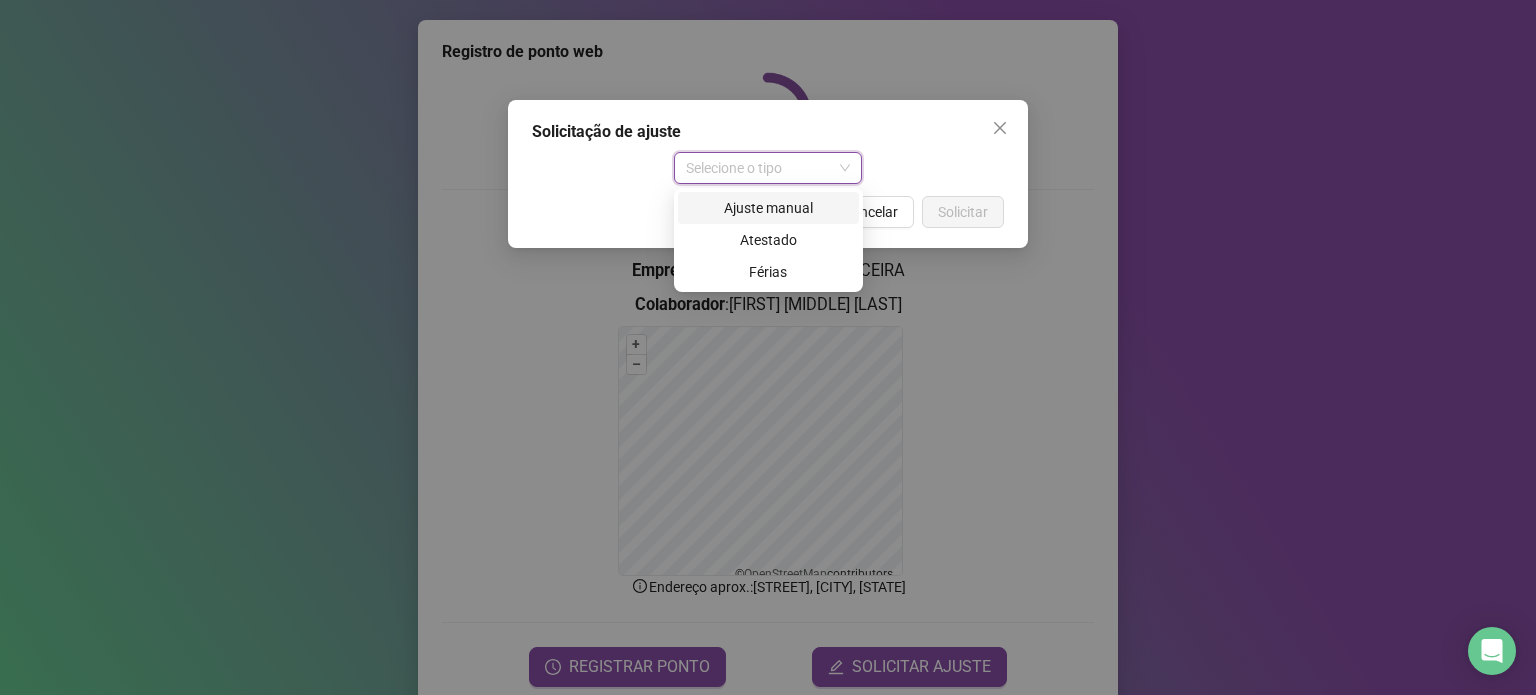 click on "Ajuste manual" at bounding box center (768, 208) 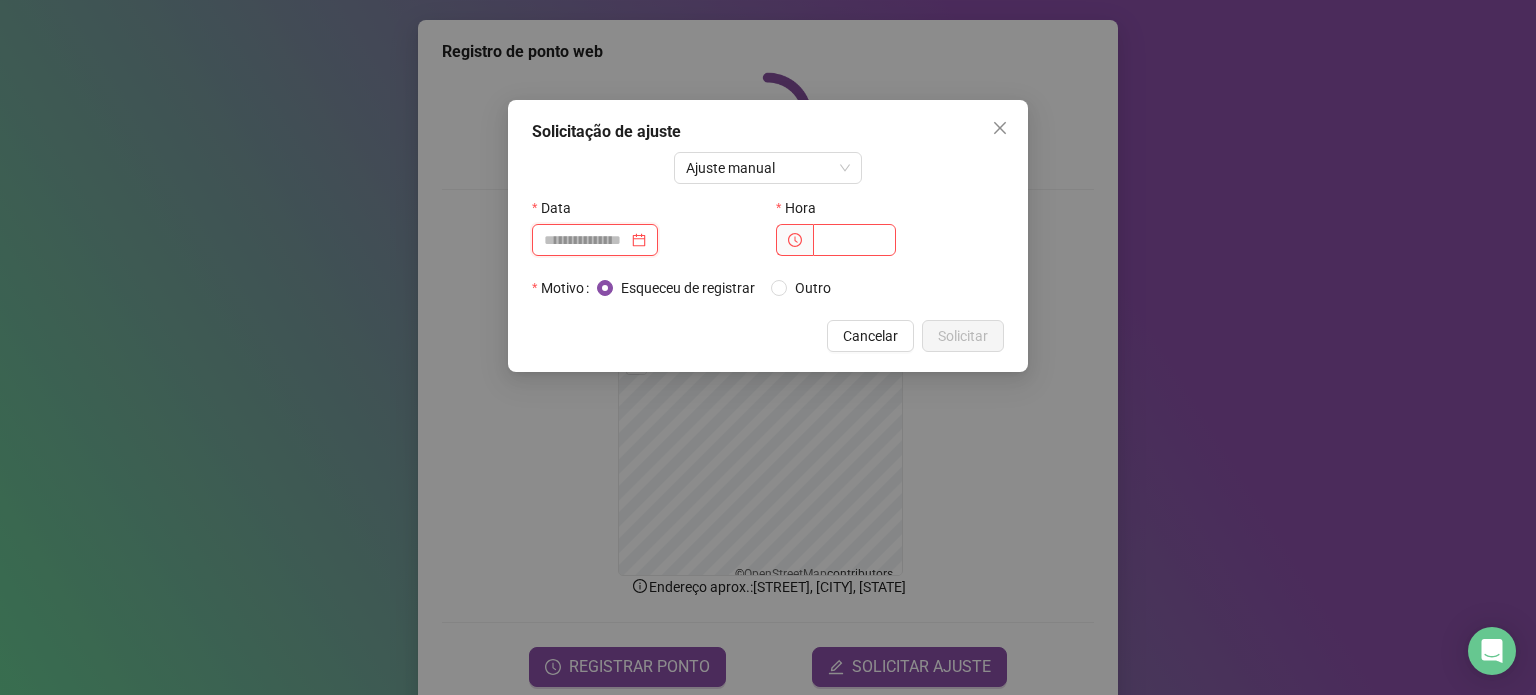 click at bounding box center [586, 240] 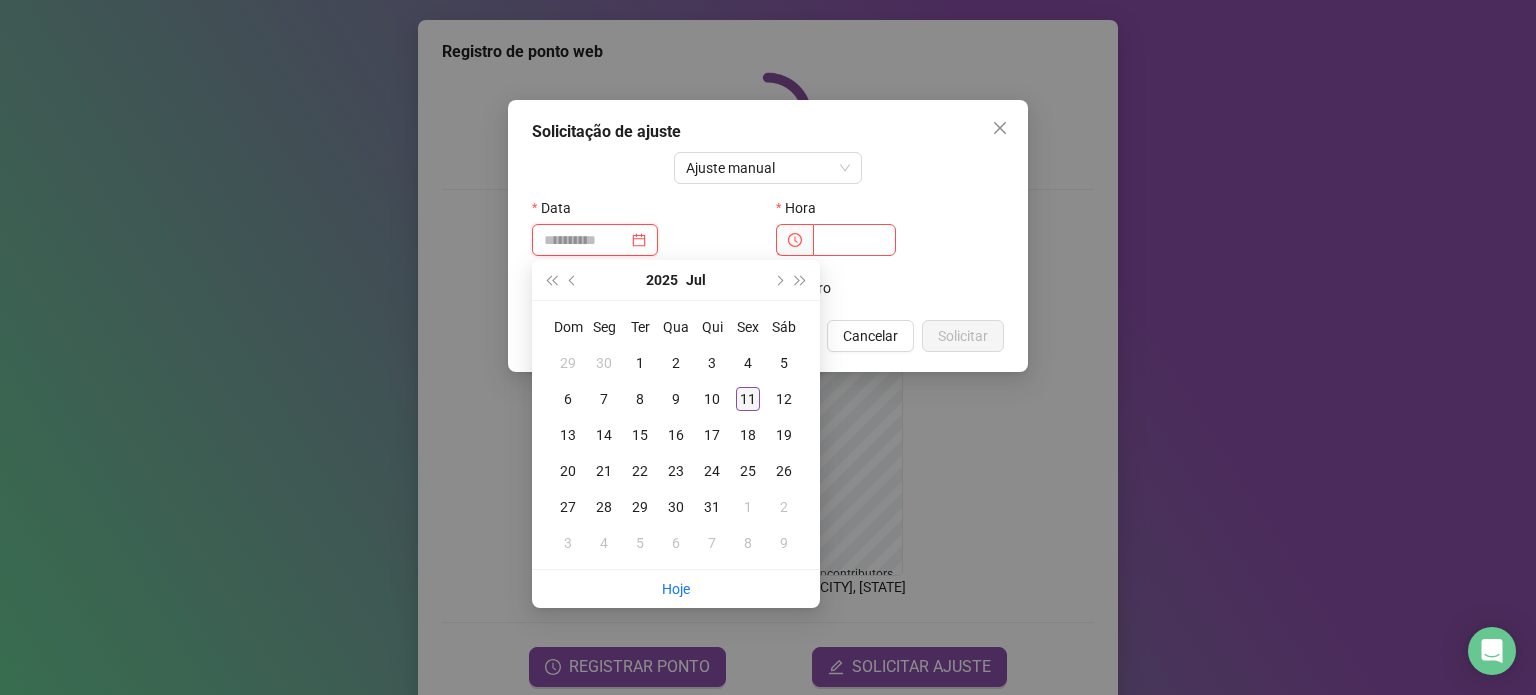 type on "**********" 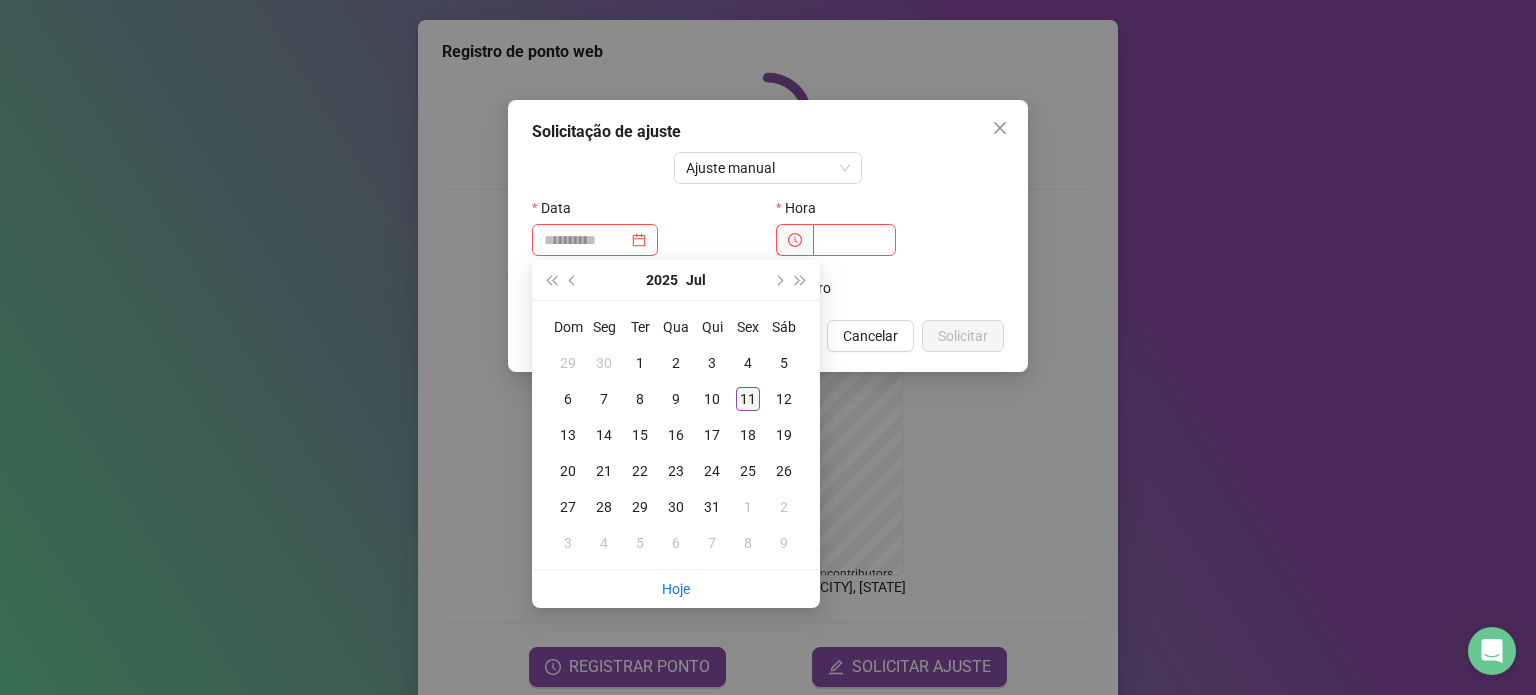 click on "11" at bounding box center (748, 399) 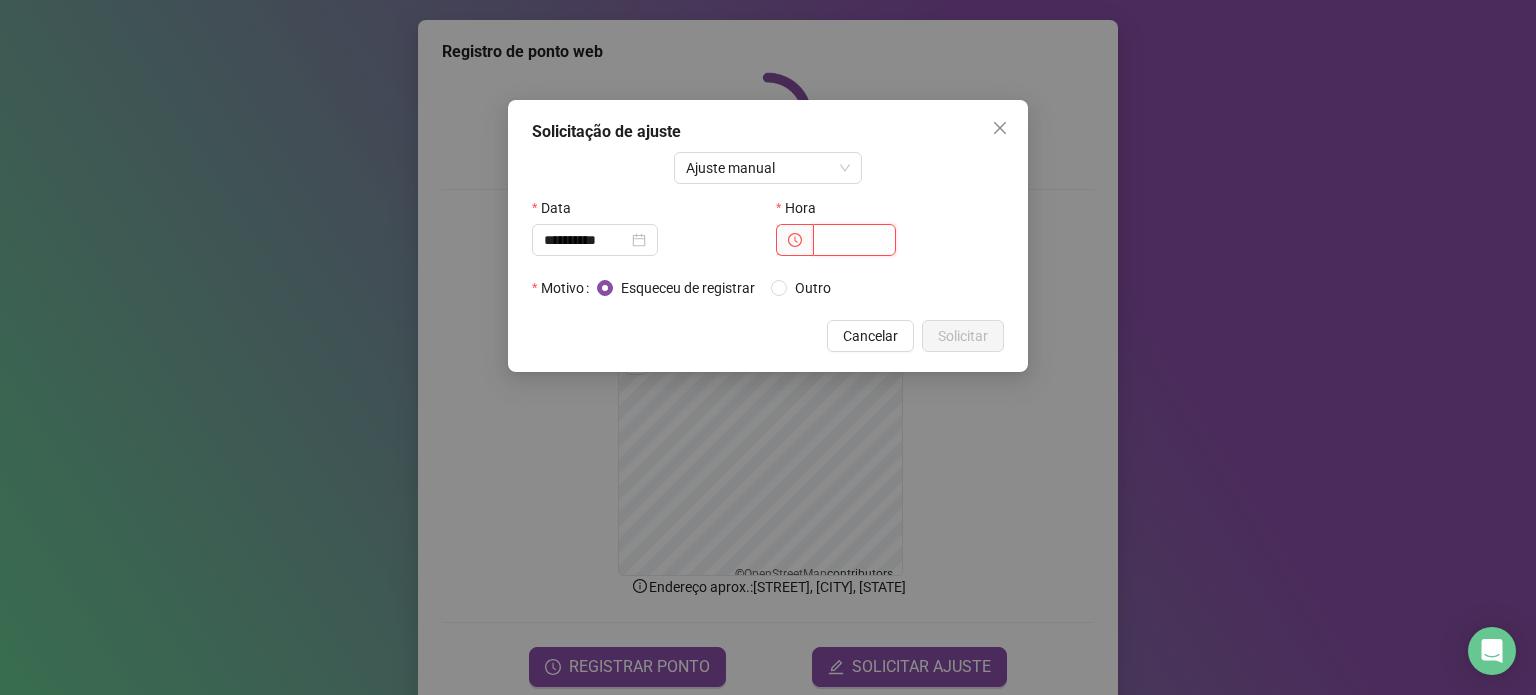 click at bounding box center [854, 240] 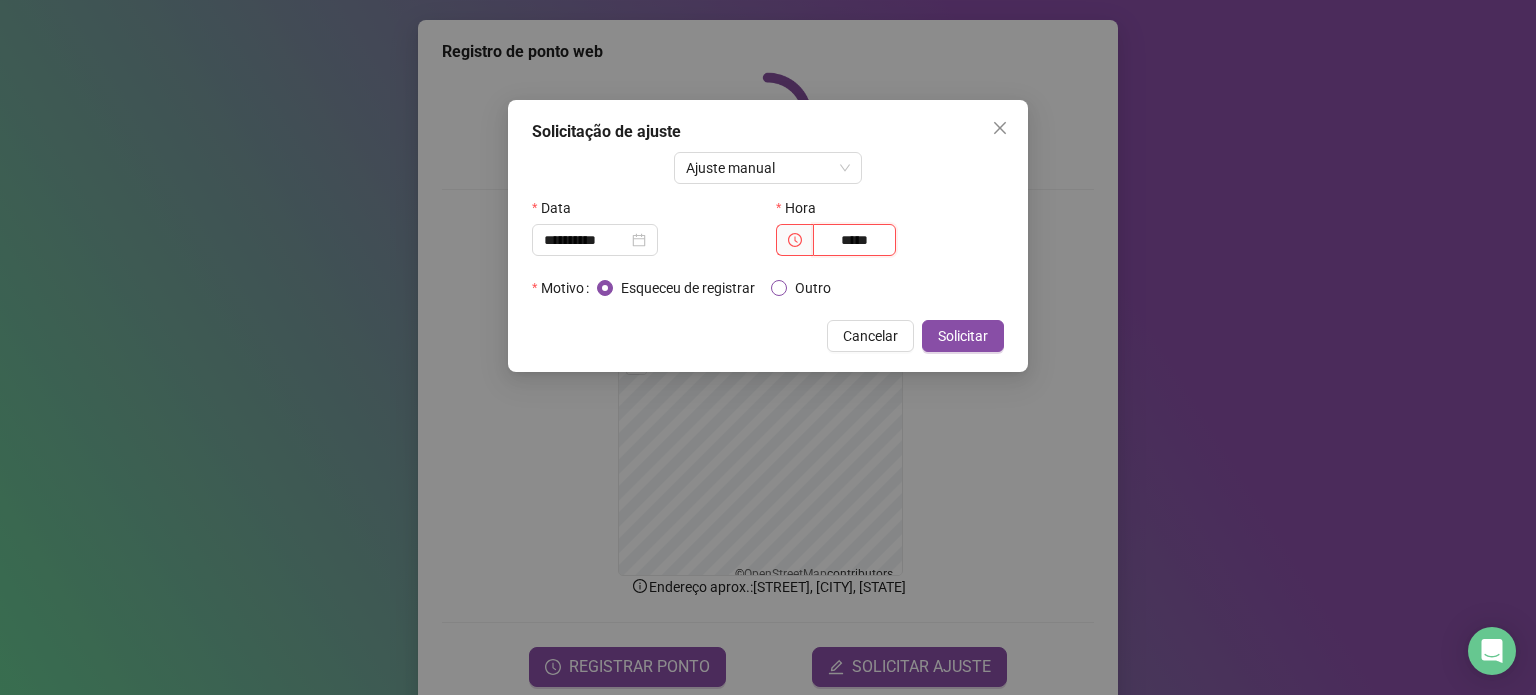 type on "*****" 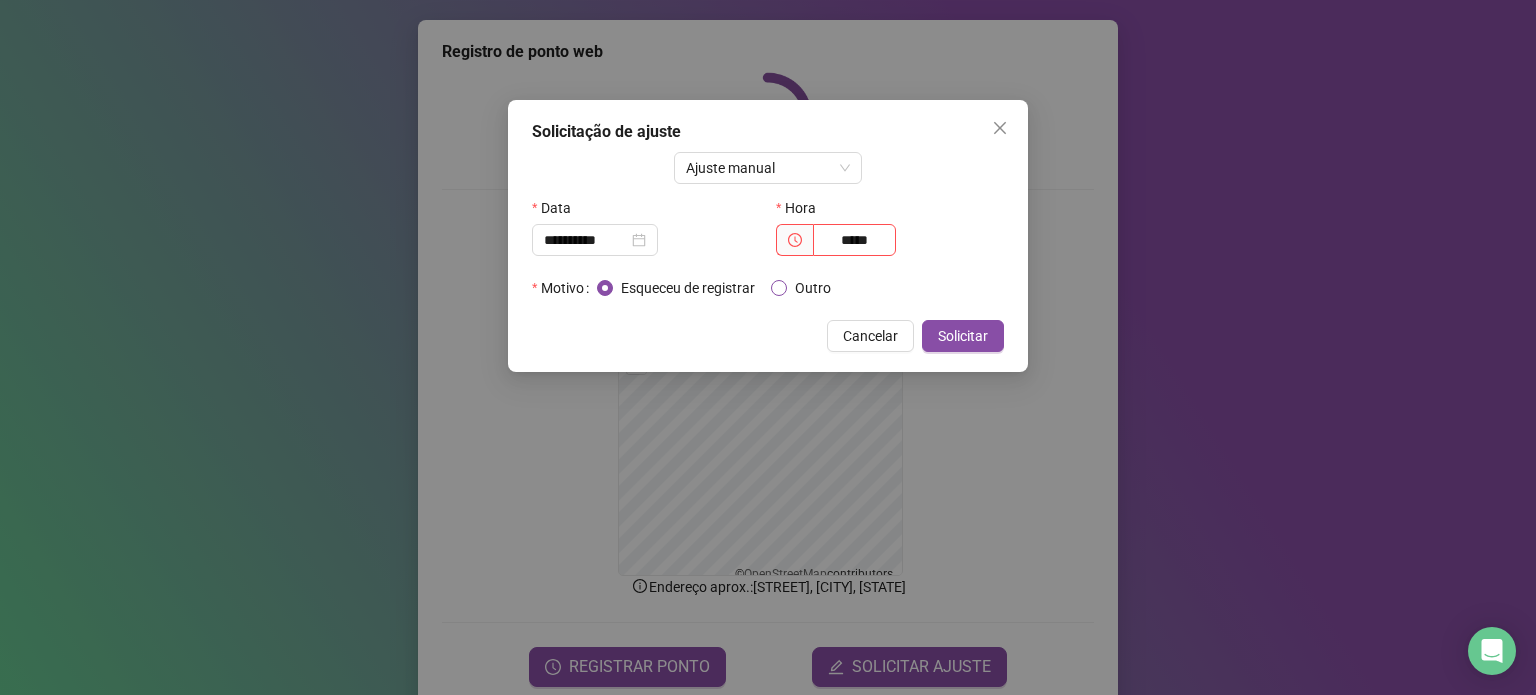 click on "Outro" at bounding box center (805, 288) 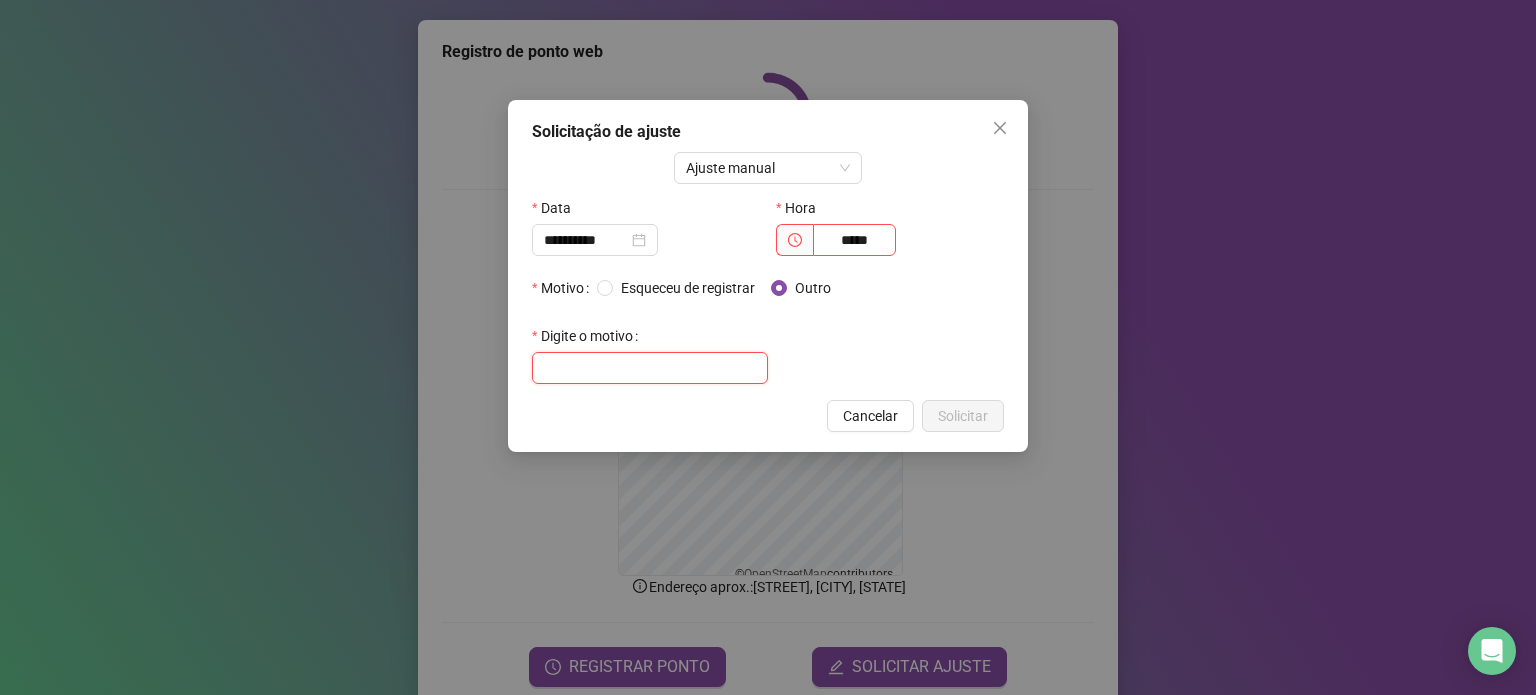 click at bounding box center [650, 368] 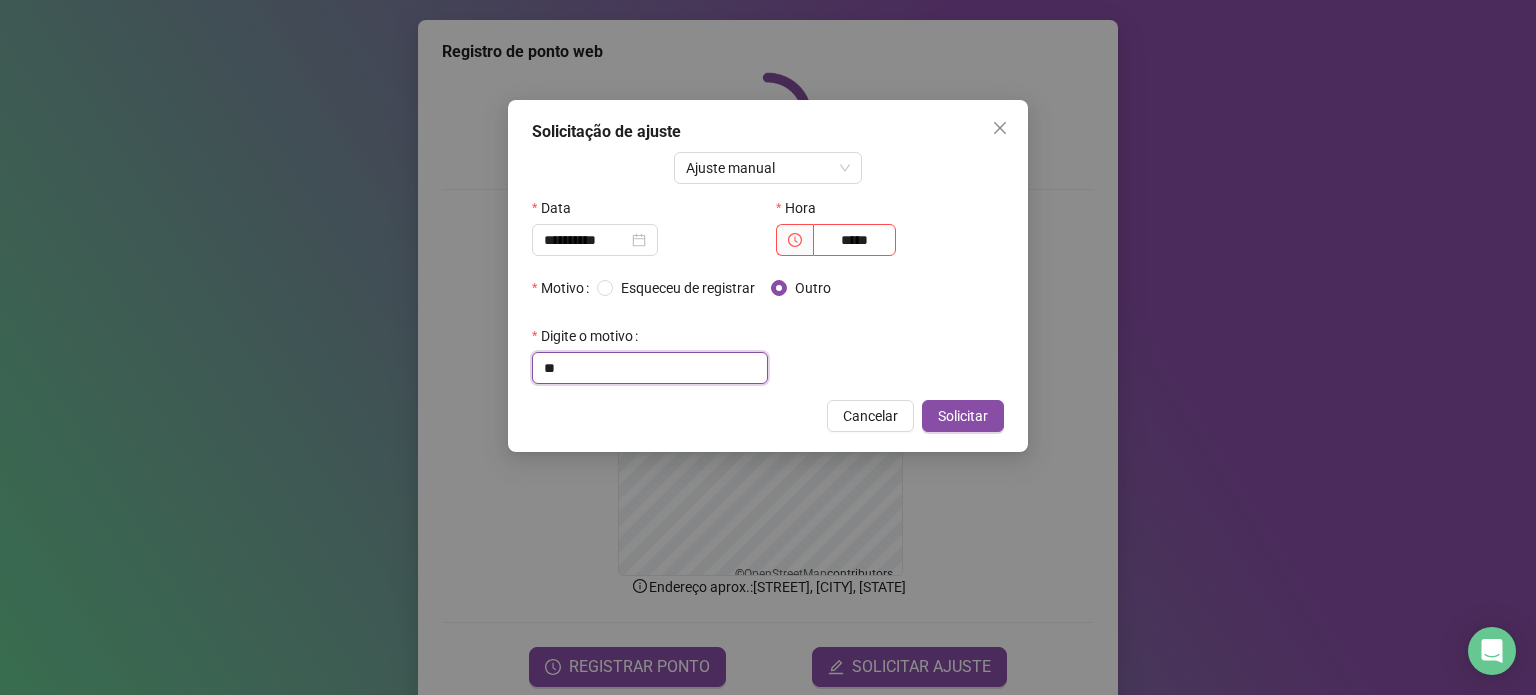 type on "*" 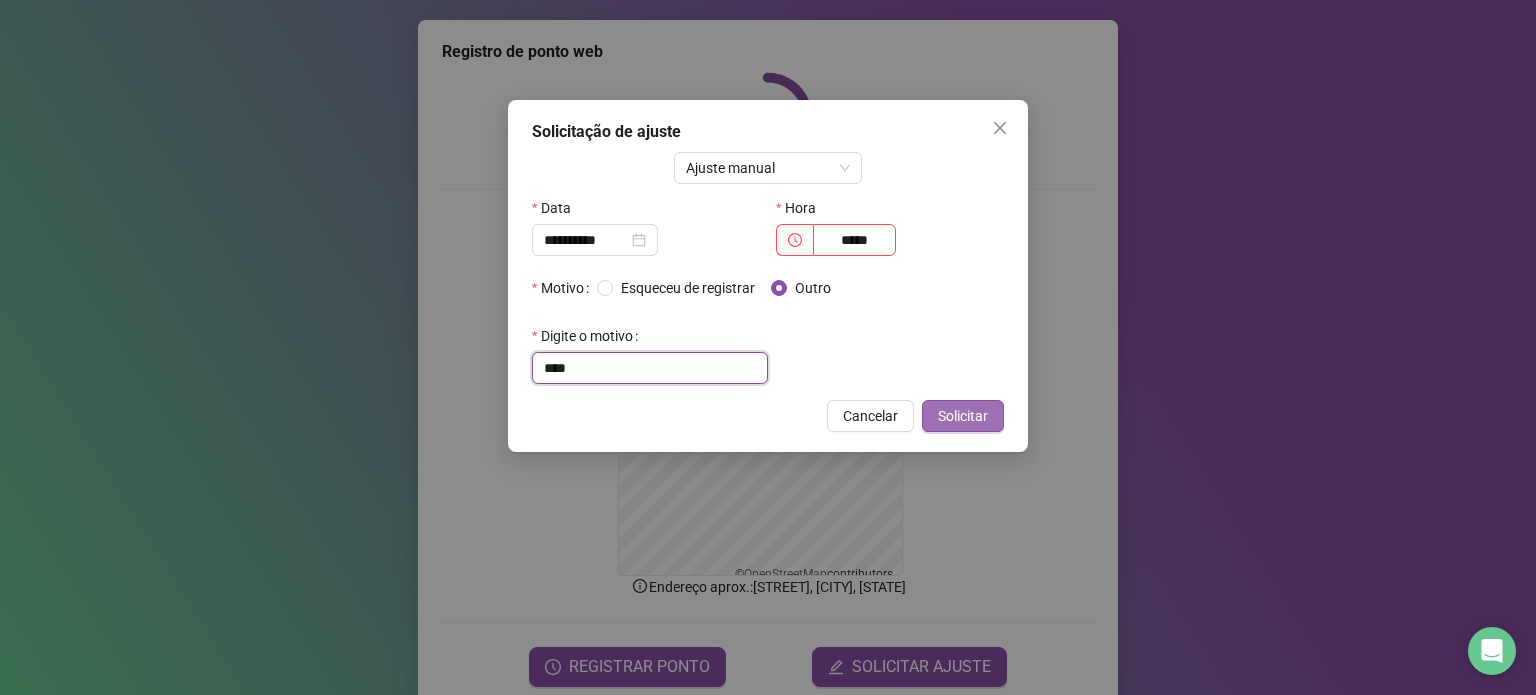 type on "***" 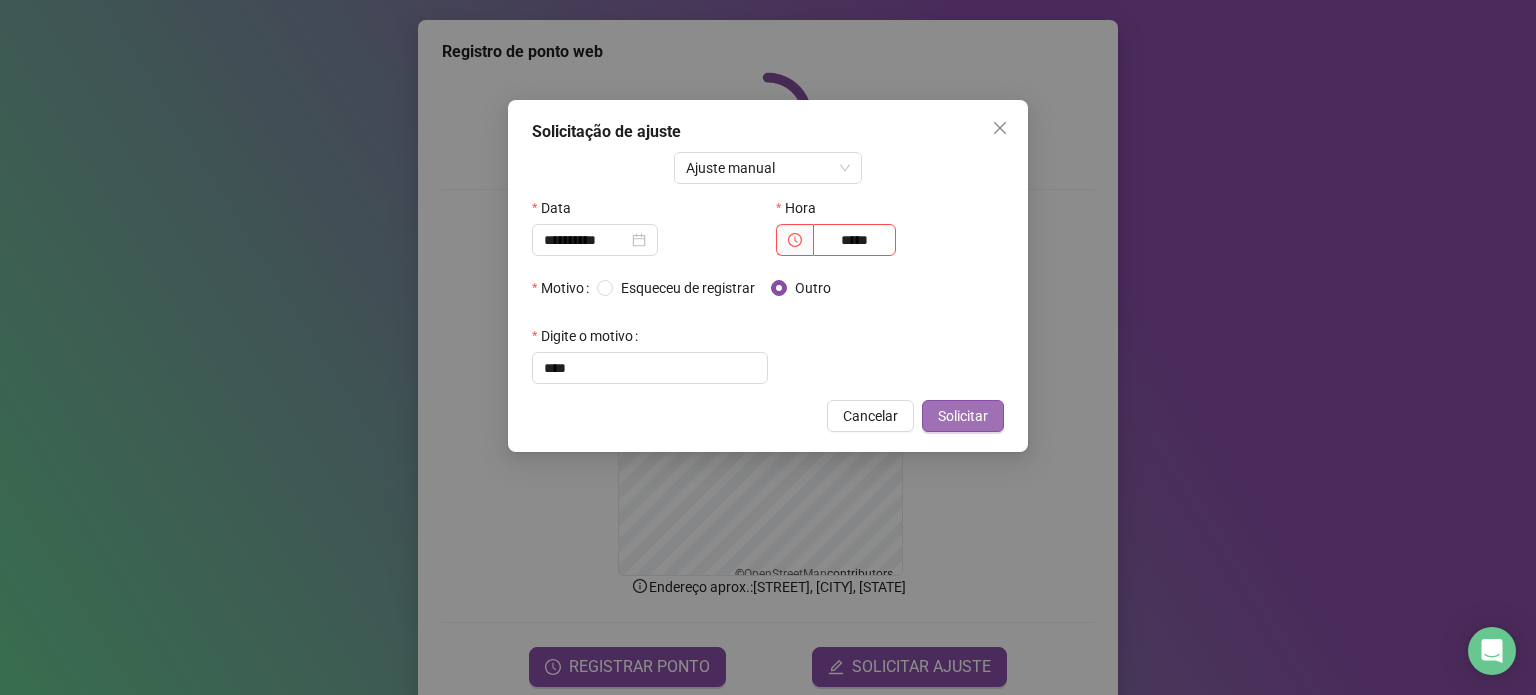 click on "Solicitar" at bounding box center (963, 416) 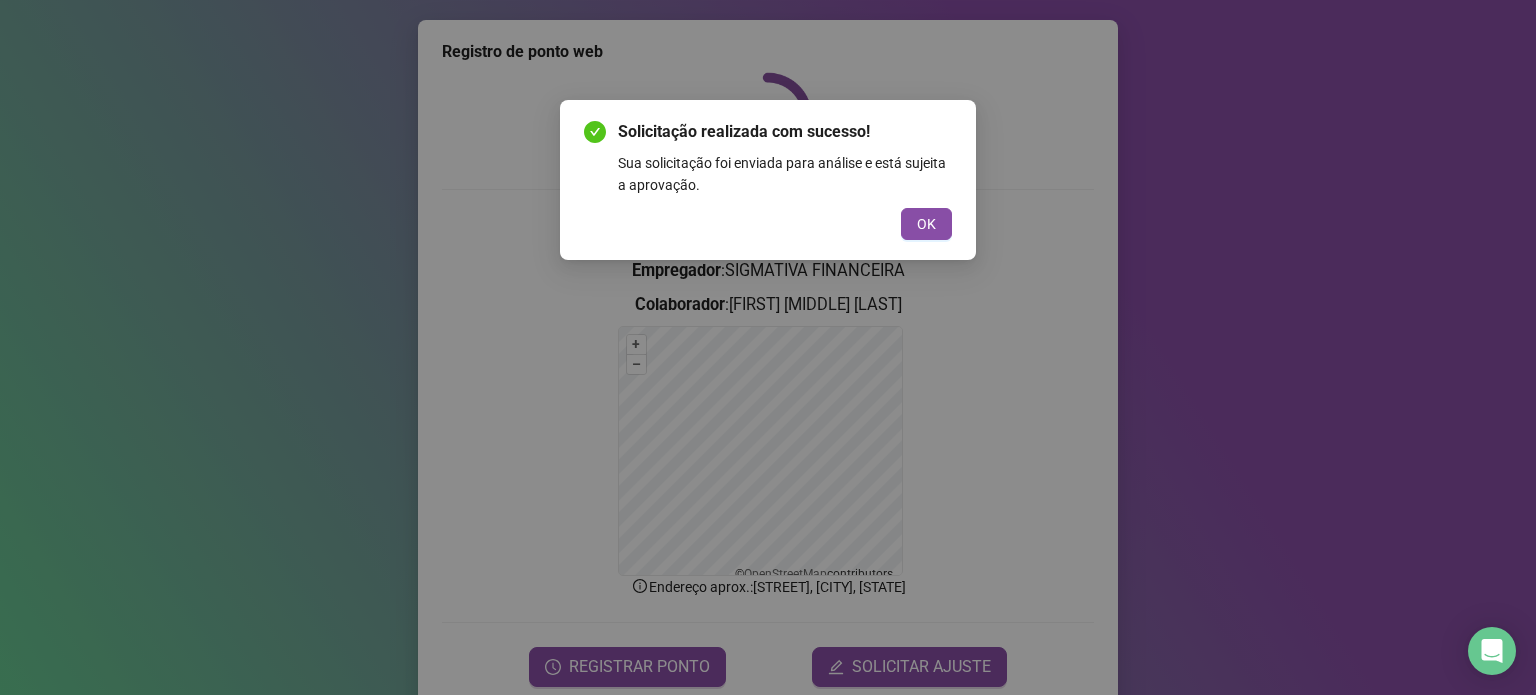 click on "OK" at bounding box center [926, 224] 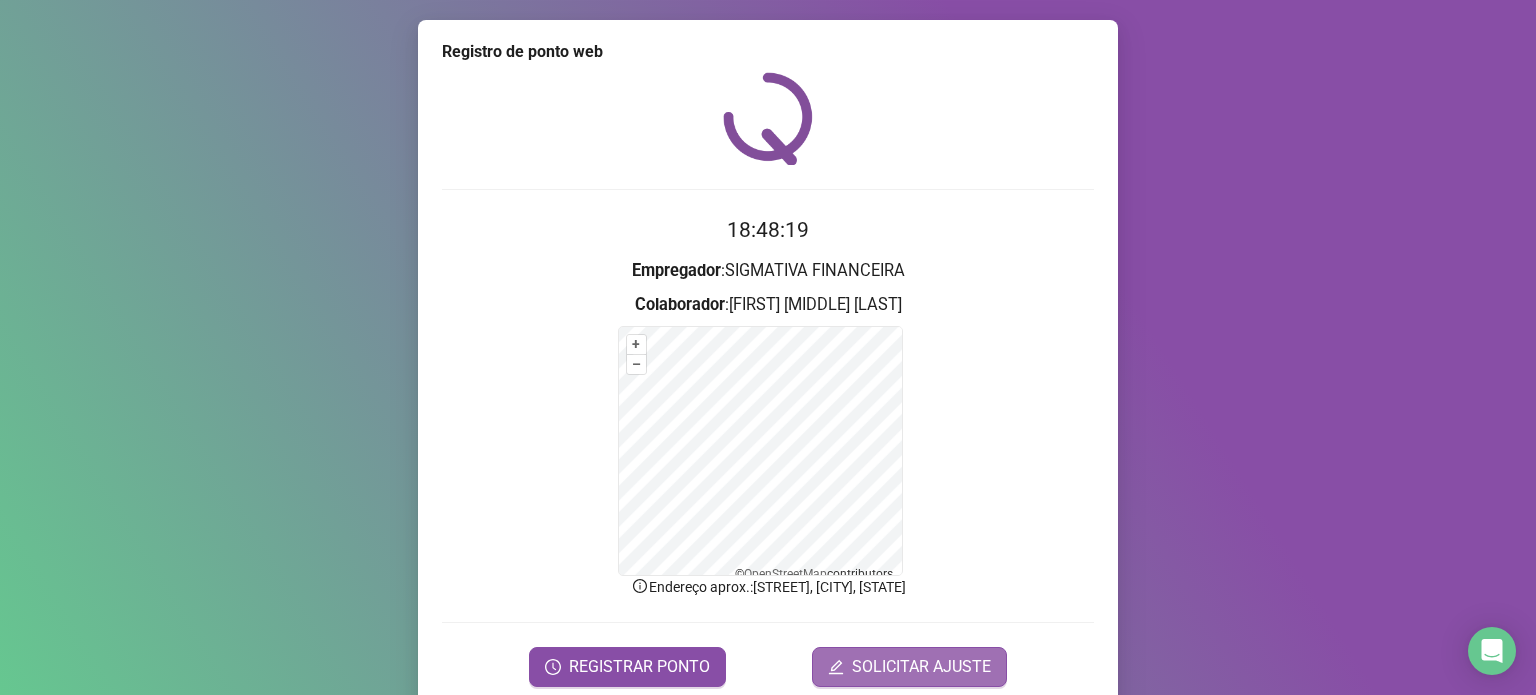 click on "SOLICITAR AJUSTE" at bounding box center (921, 667) 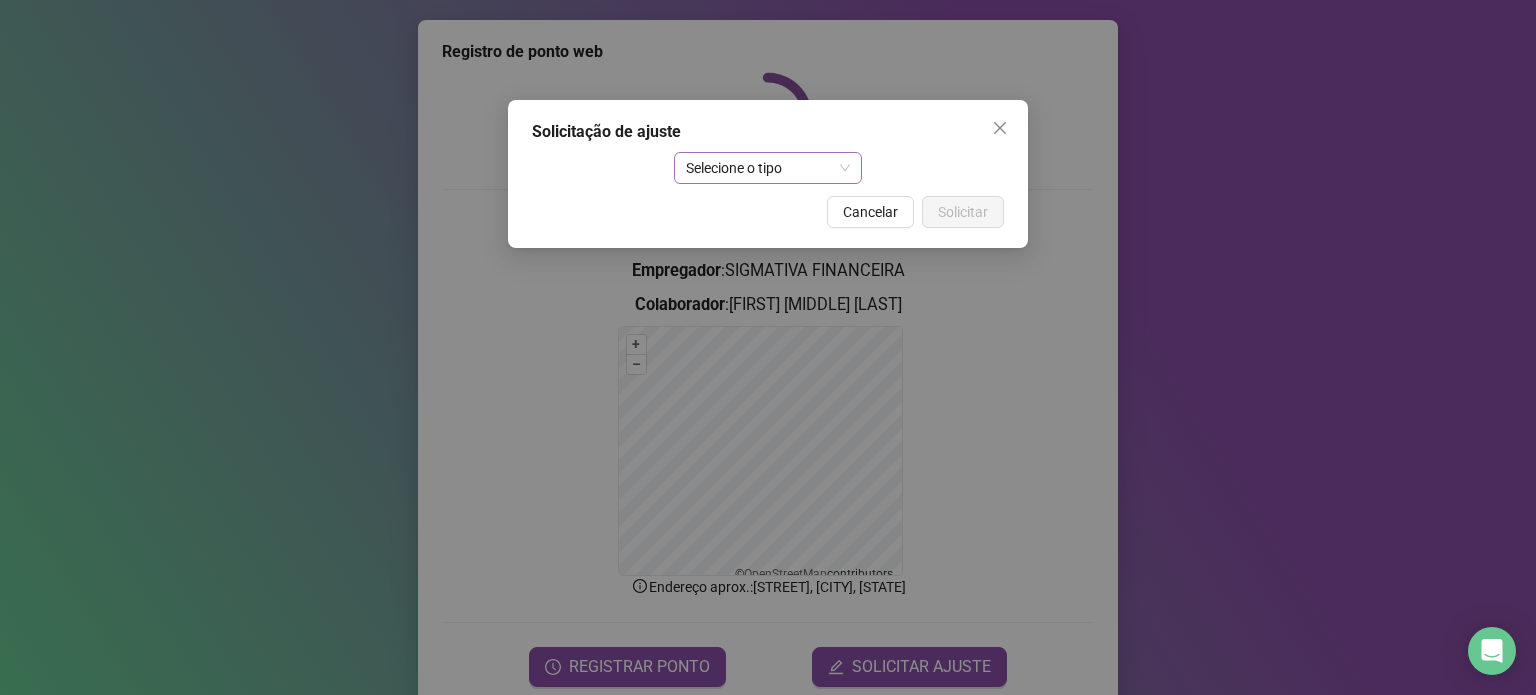 click on "Selecione o tipo" at bounding box center [768, 168] 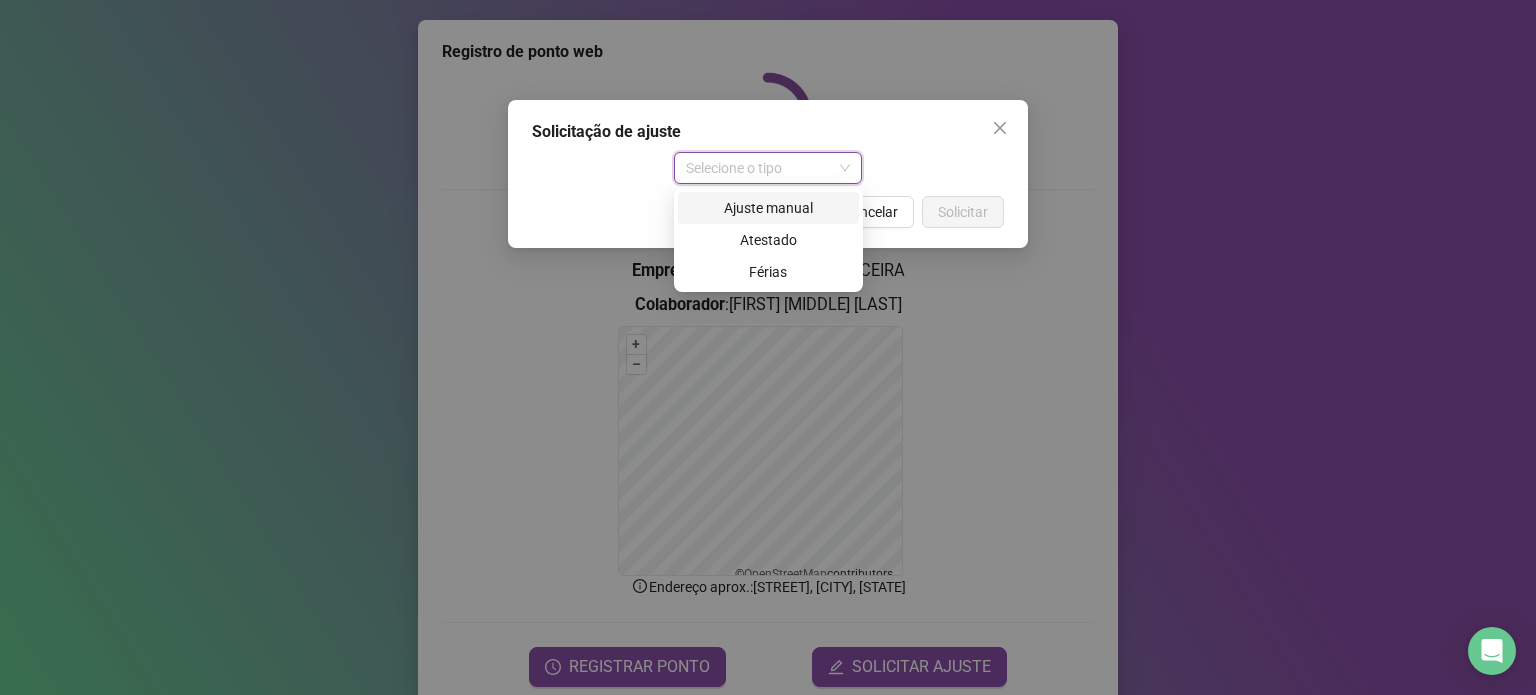 click on "Ajuste manual" at bounding box center [768, 208] 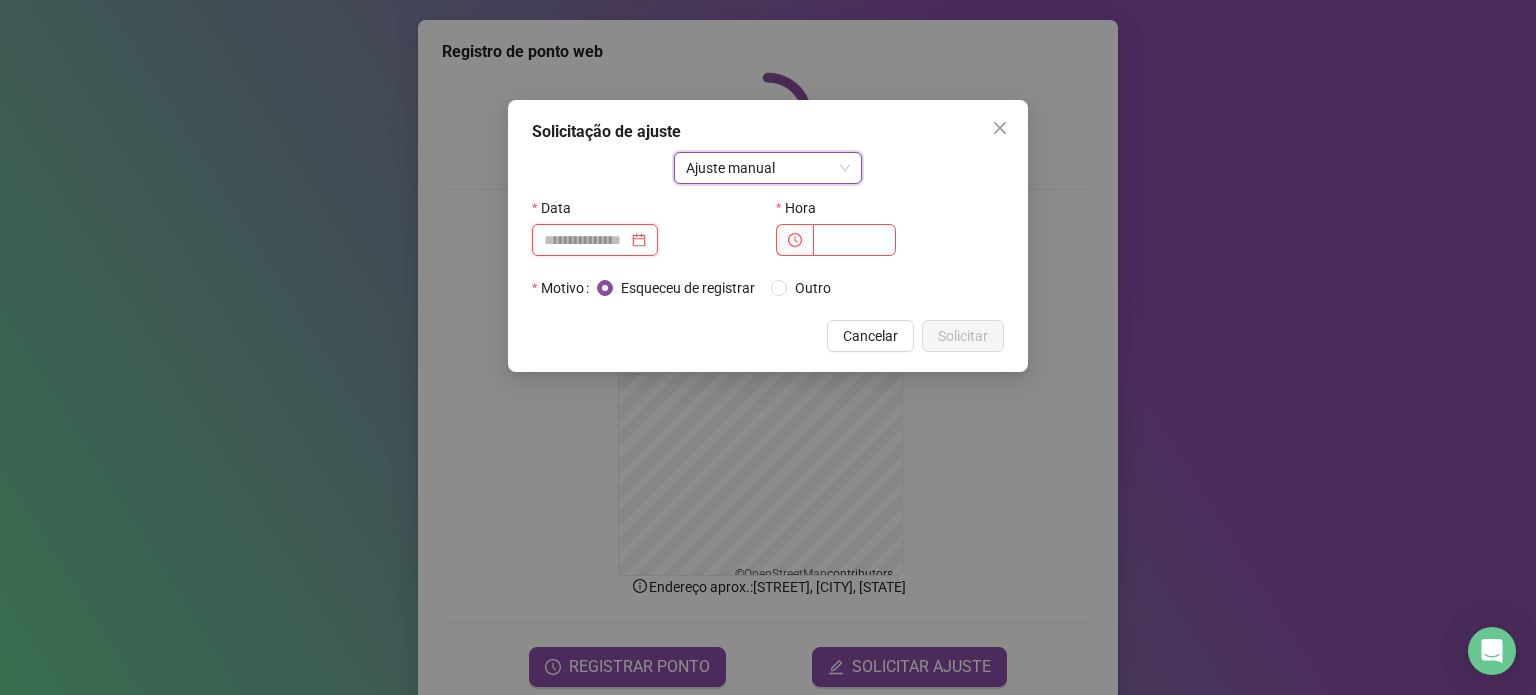 click at bounding box center (586, 240) 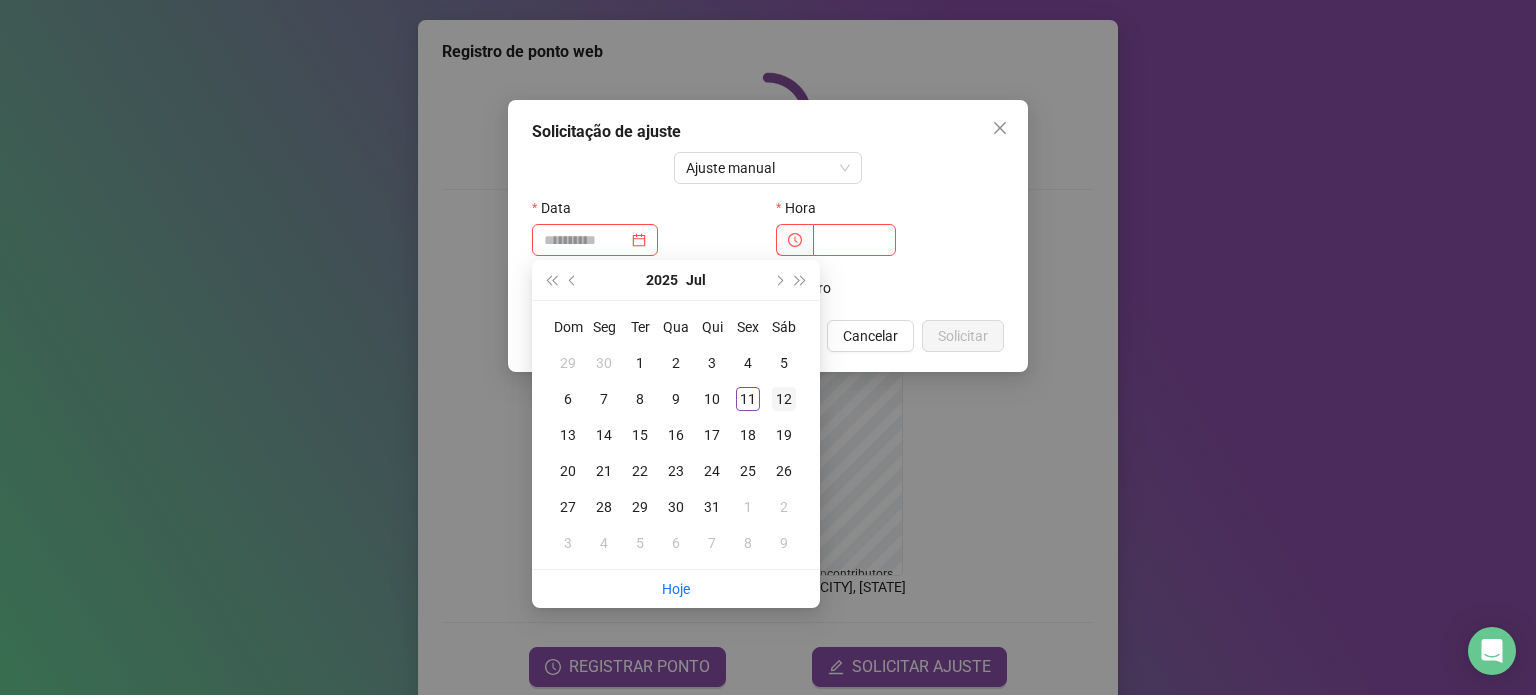 click on "12" at bounding box center [784, 399] 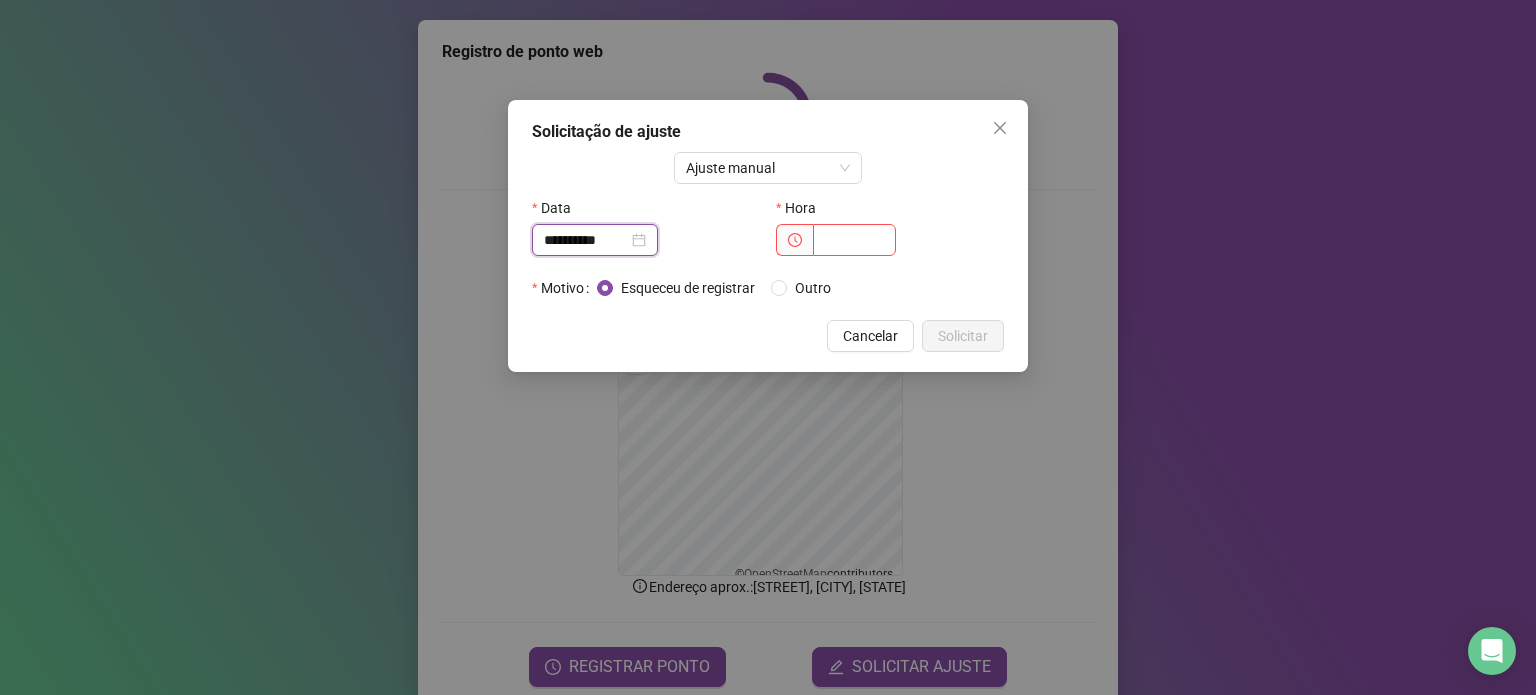 drag, startPoint x: 626, startPoint y: 236, endPoint x: 715, endPoint y: 308, distance: 114.47707 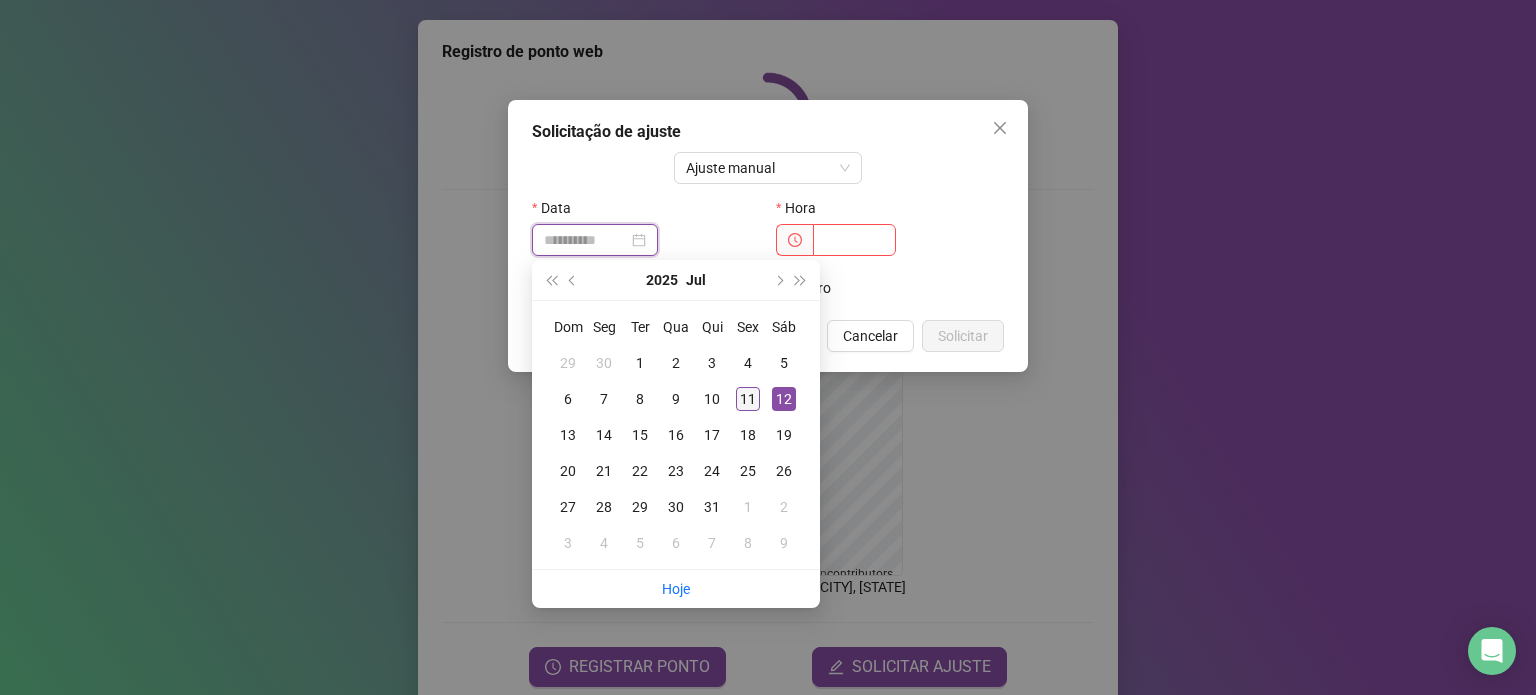 type on "**********" 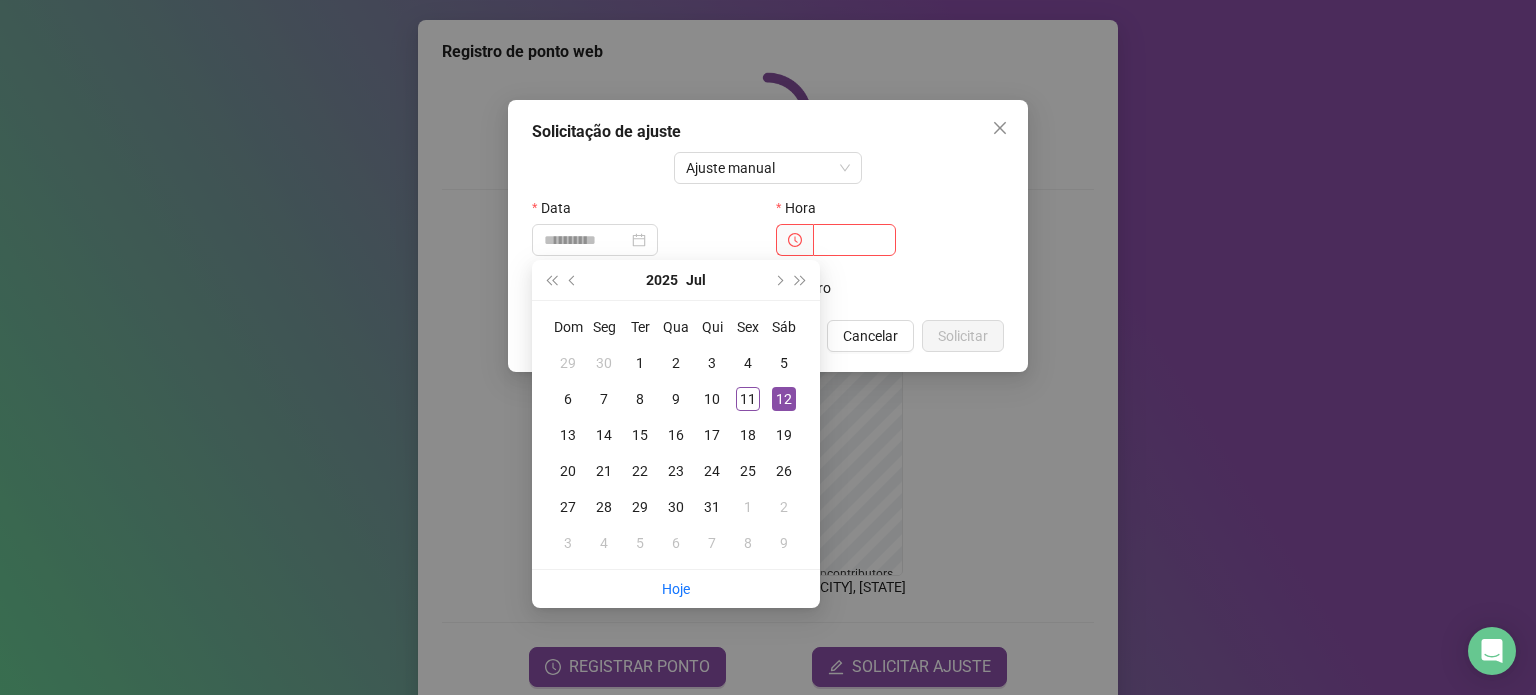click on "11" at bounding box center [748, 399] 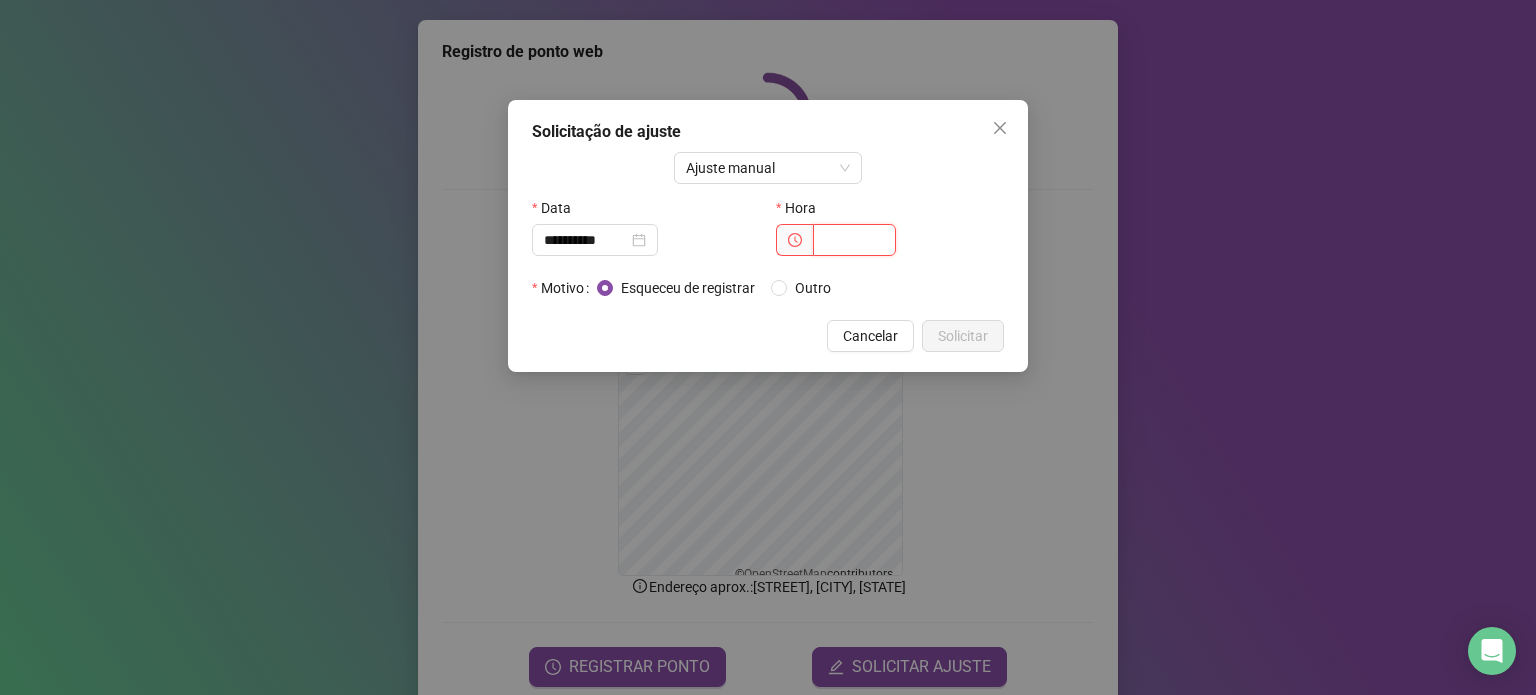 click at bounding box center [854, 240] 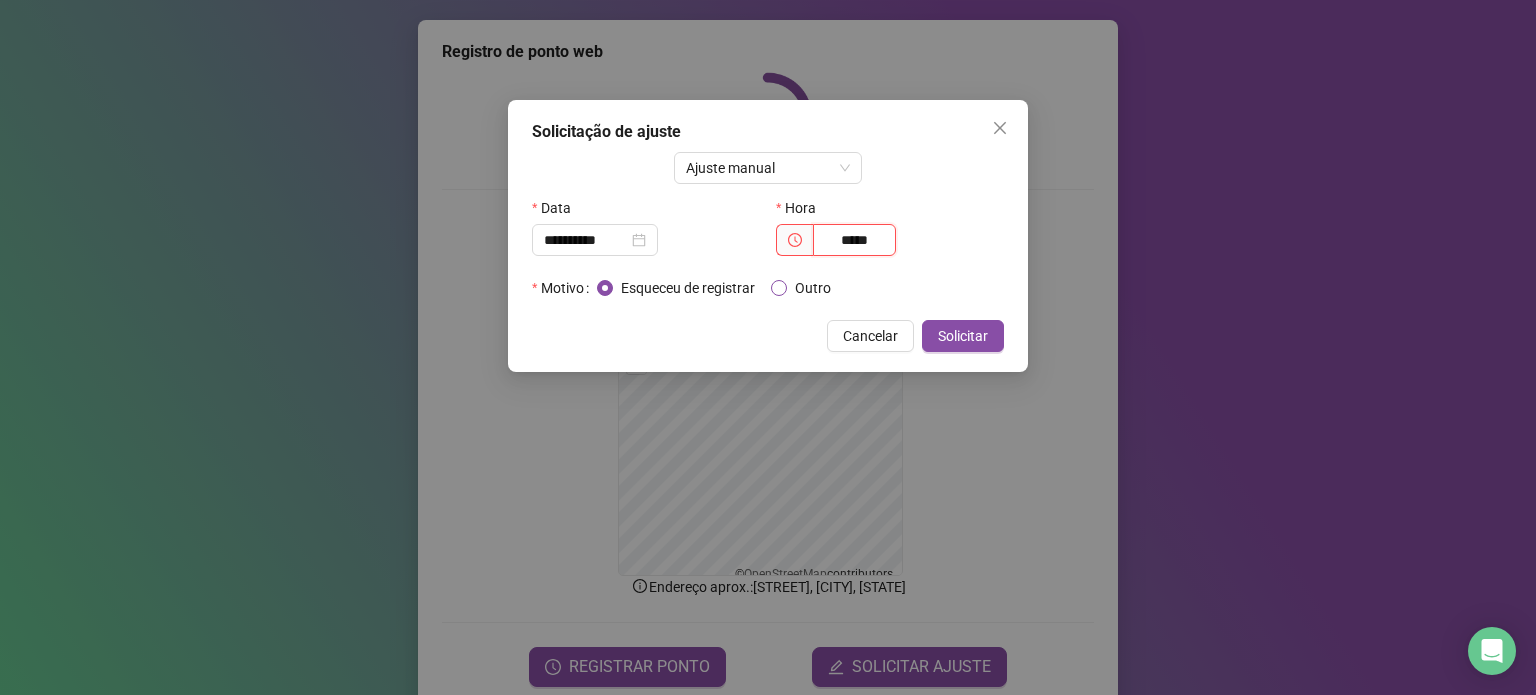 type on "*****" 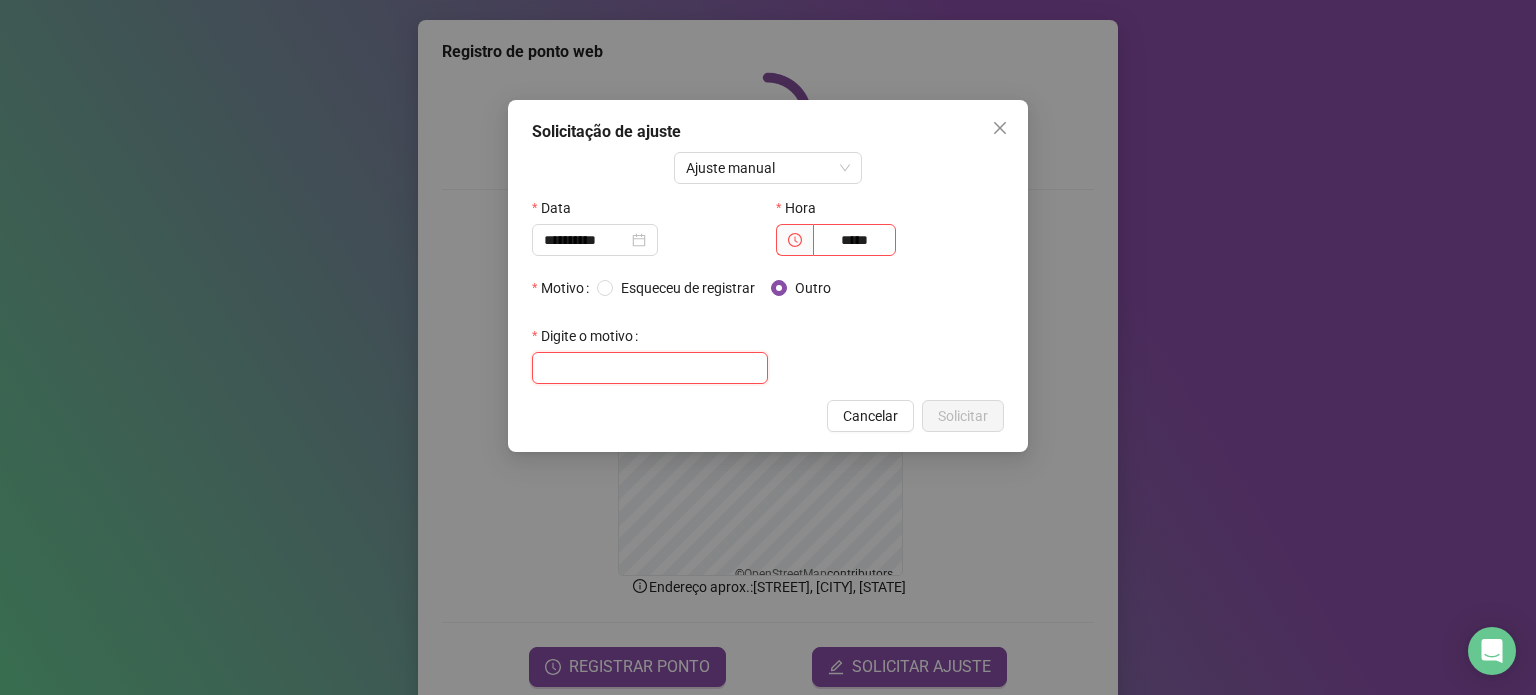 click at bounding box center [650, 368] 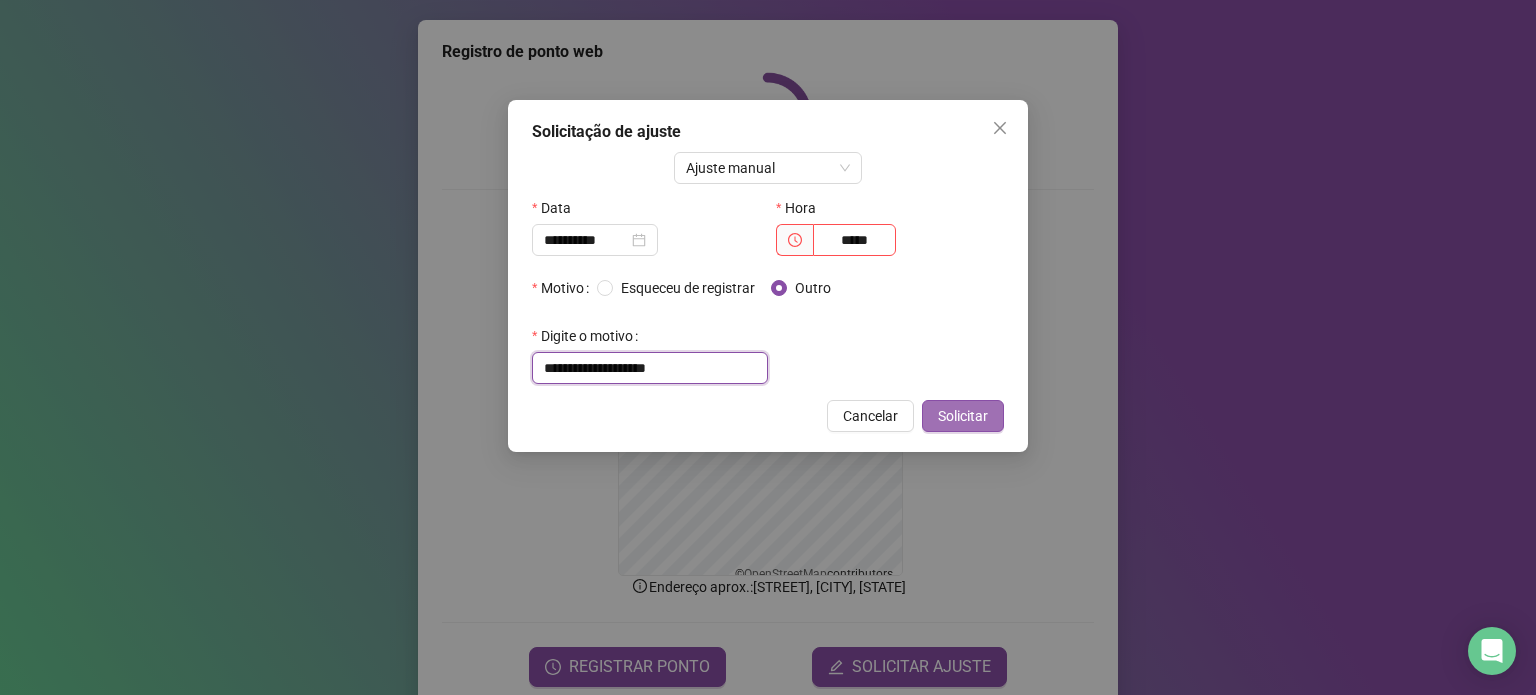 type on "**********" 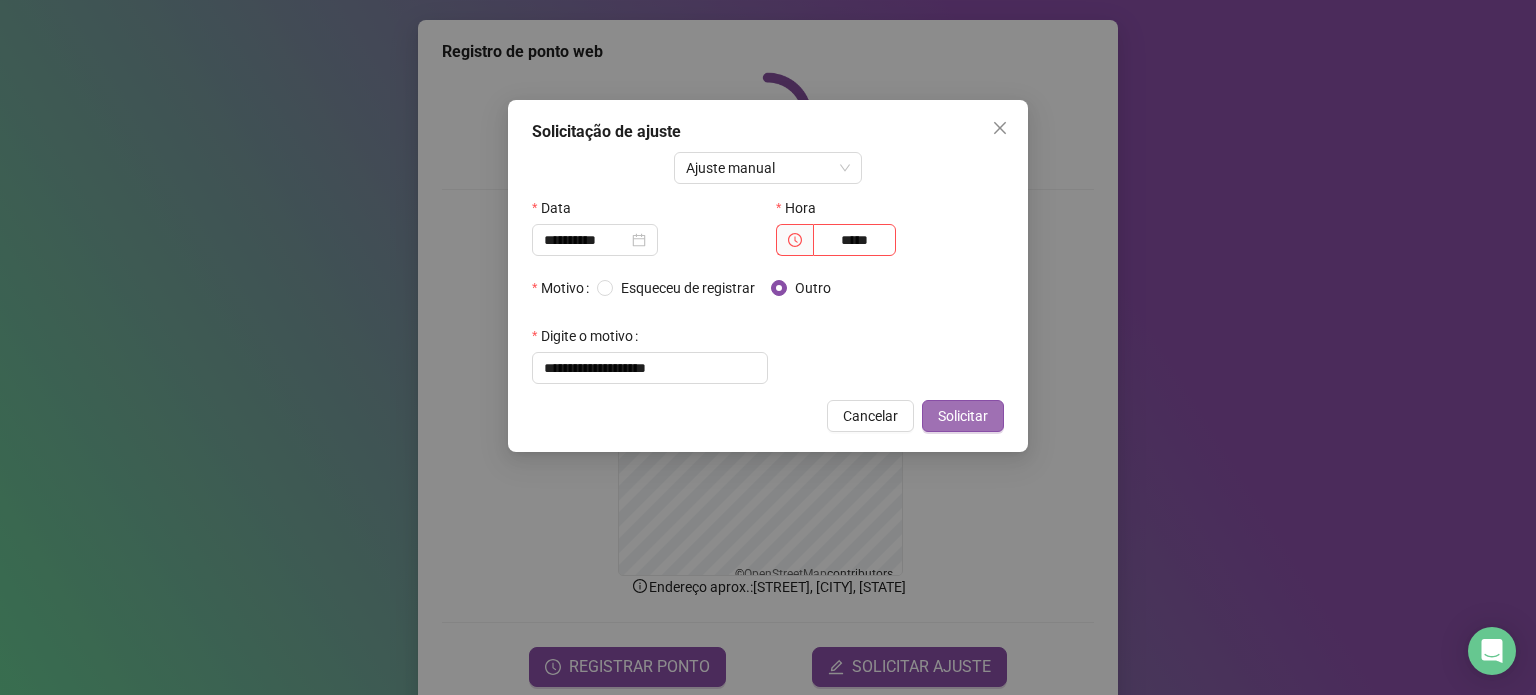 click on "Solicitar" at bounding box center (963, 416) 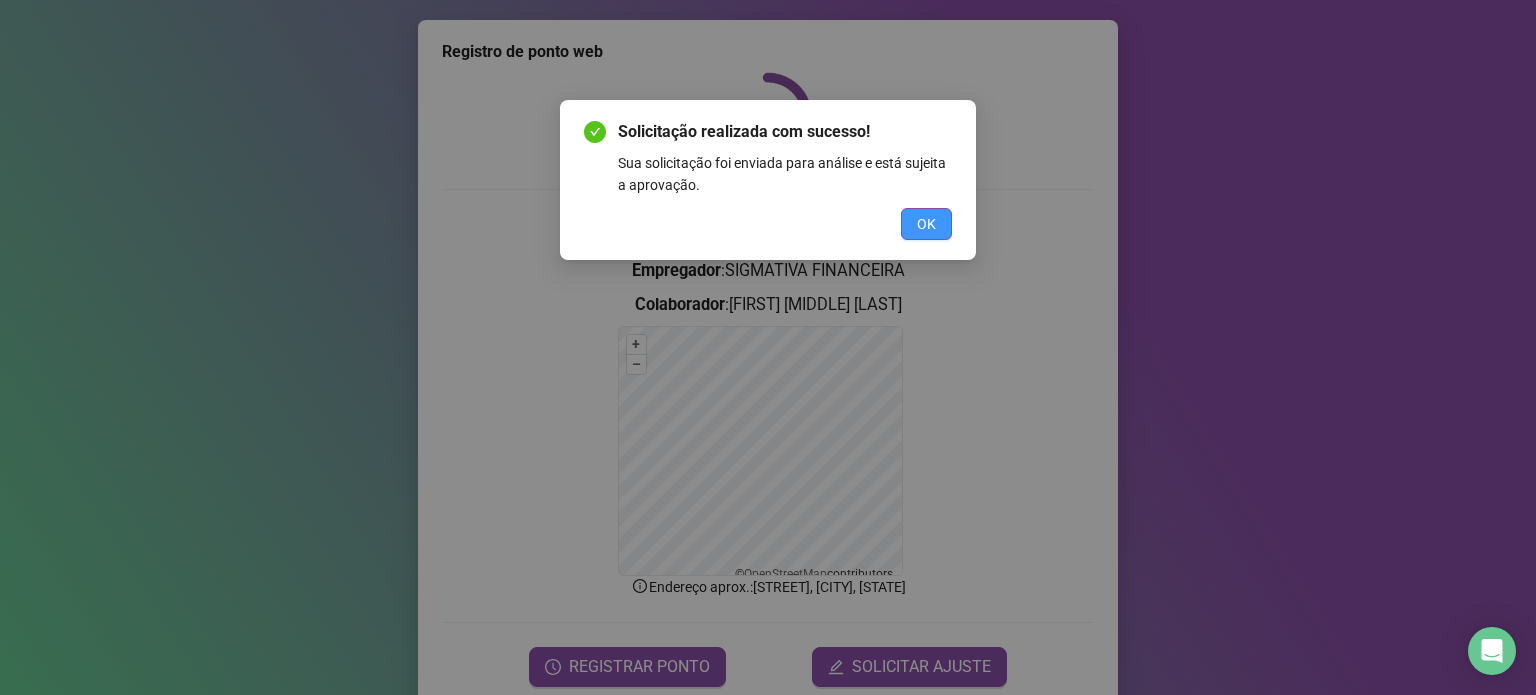 drag, startPoint x: 912, startPoint y: 236, endPoint x: 926, endPoint y: 378, distance: 142.68848 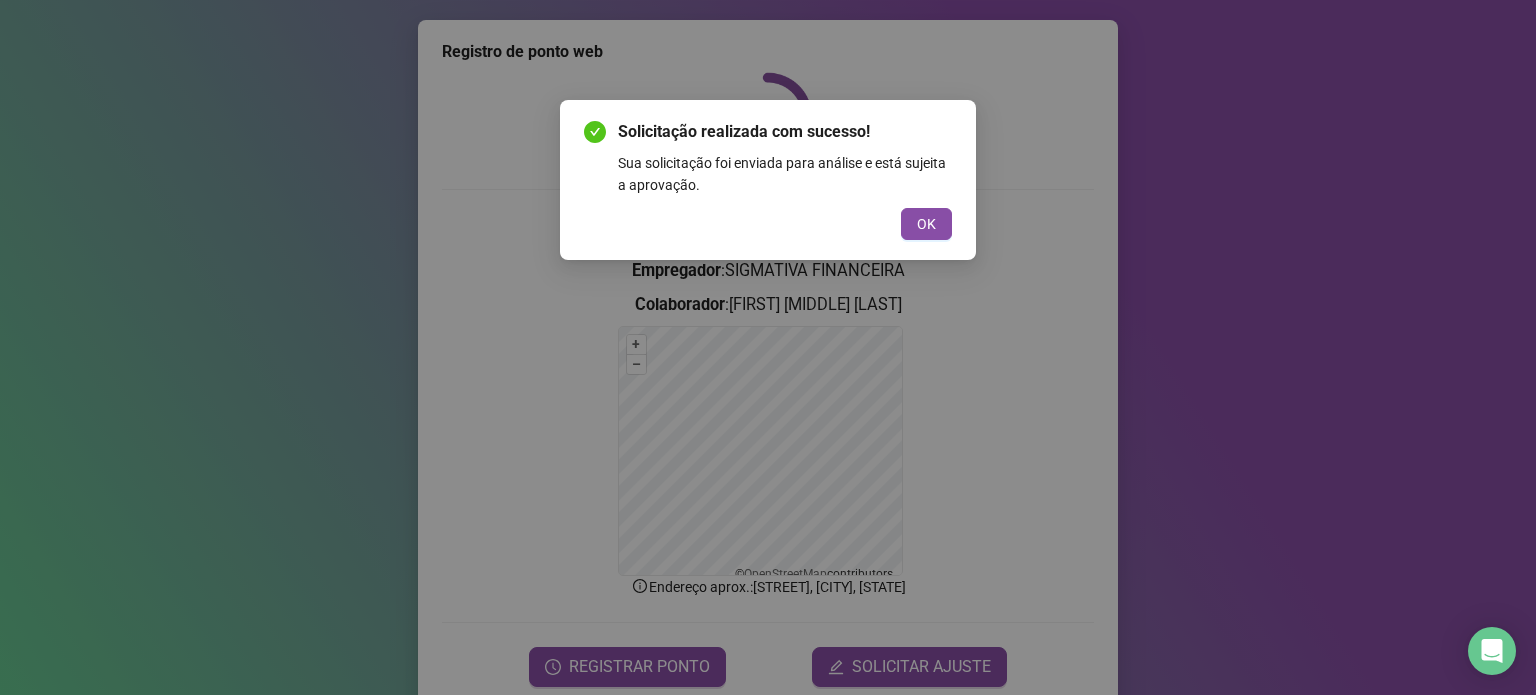 click on "OK" at bounding box center [926, 224] 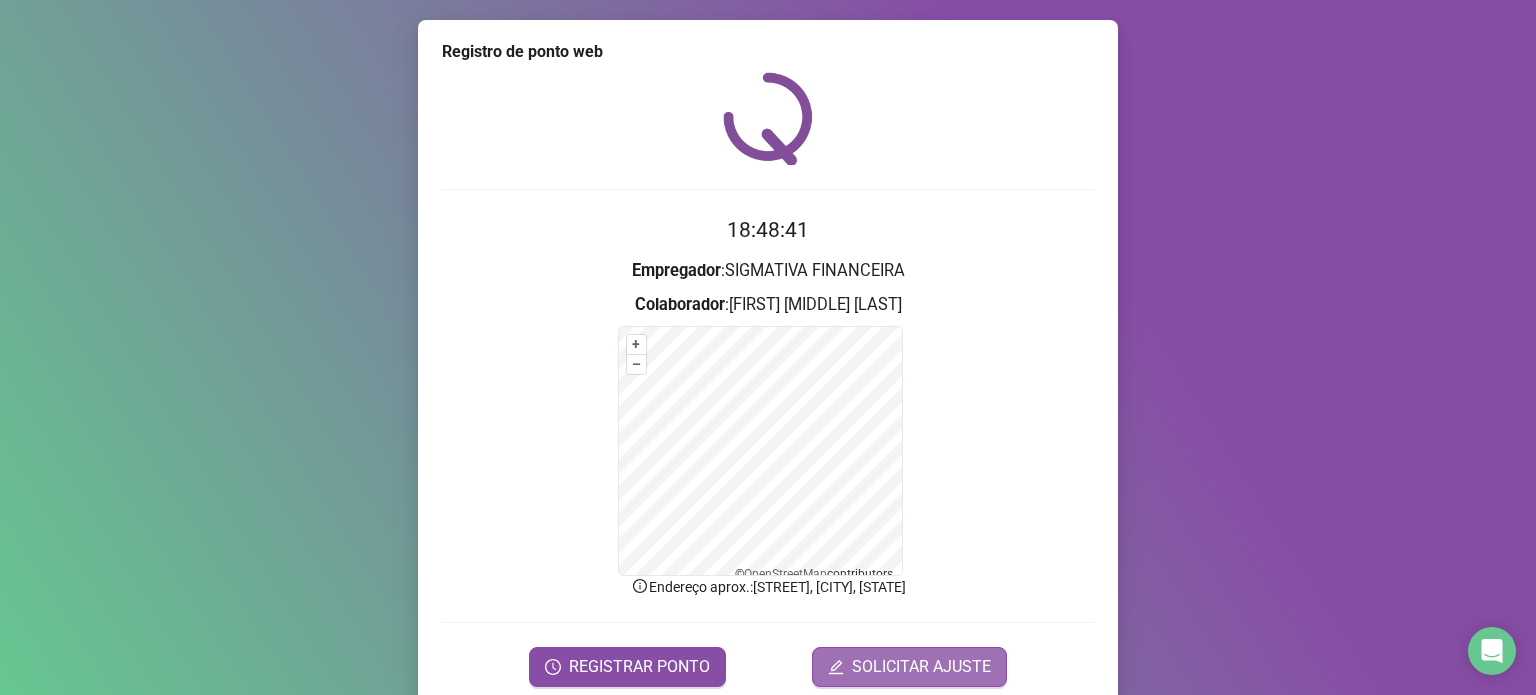 click on "Registro de ponto web 18:48:41 Empregador : SIGMATIVA FINANCEIRA Colaborador : [FIRST] [MIDDLE] [LAST] + – ⇧ › © OpenStreetMap contributors. Endereço aprox. : [STREET], [CITY], [STATE] REGISTRAR PONTO SOLICITAR AJUSTE Sair após registrar Sim Não Alterar colaborador Alterar empregador" at bounding box center [768, 385] 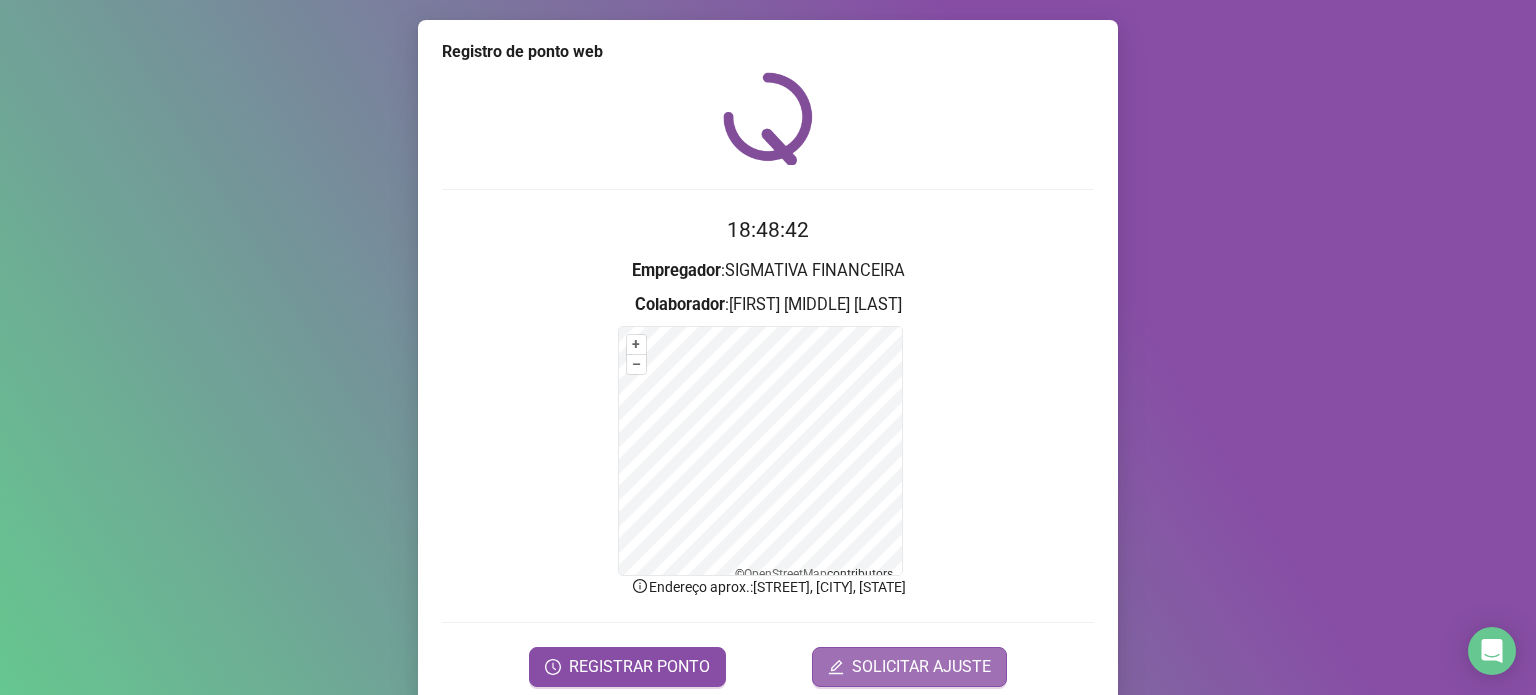 click on "SOLICITAR AJUSTE" at bounding box center [921, 667] 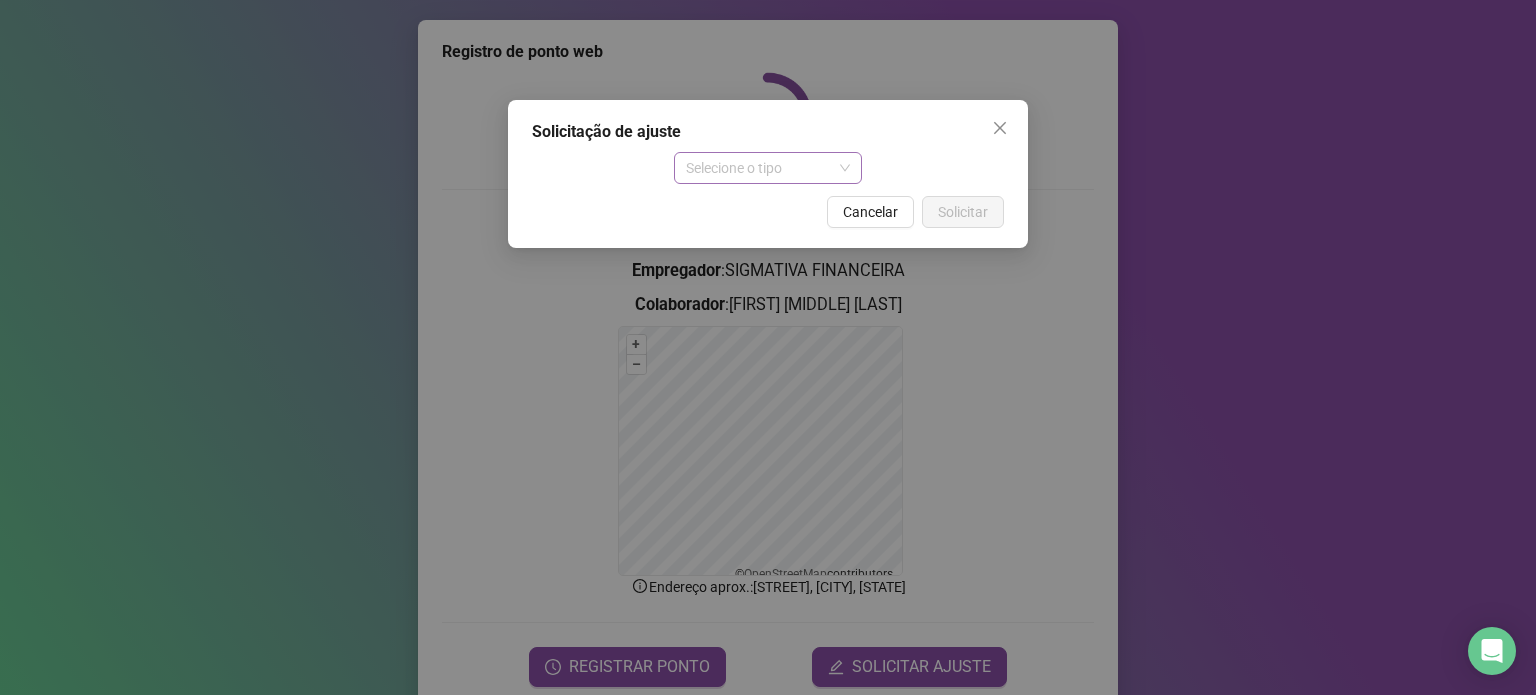 click on "Selecione o tipo" at bounding box center (768, 168) 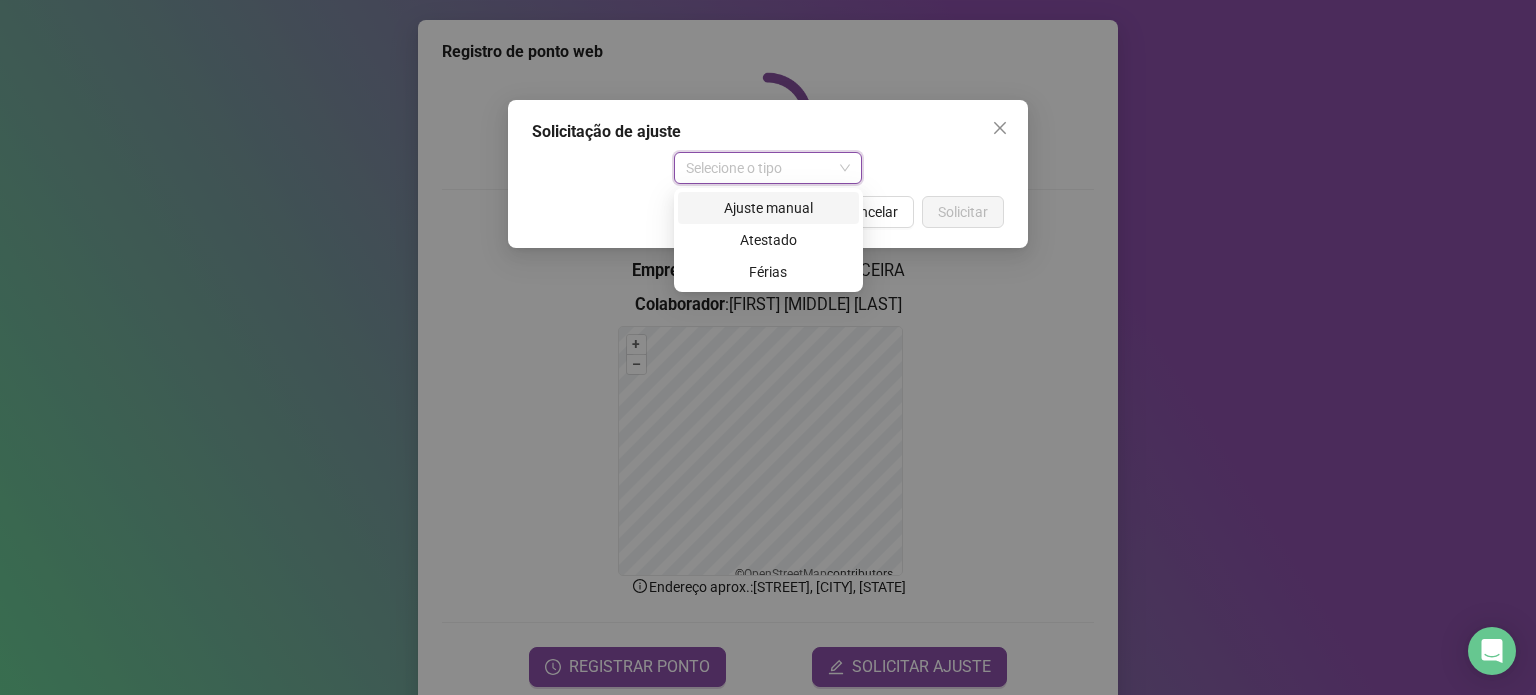 click on "Ajuste manual" at bounding box center [768, 208] 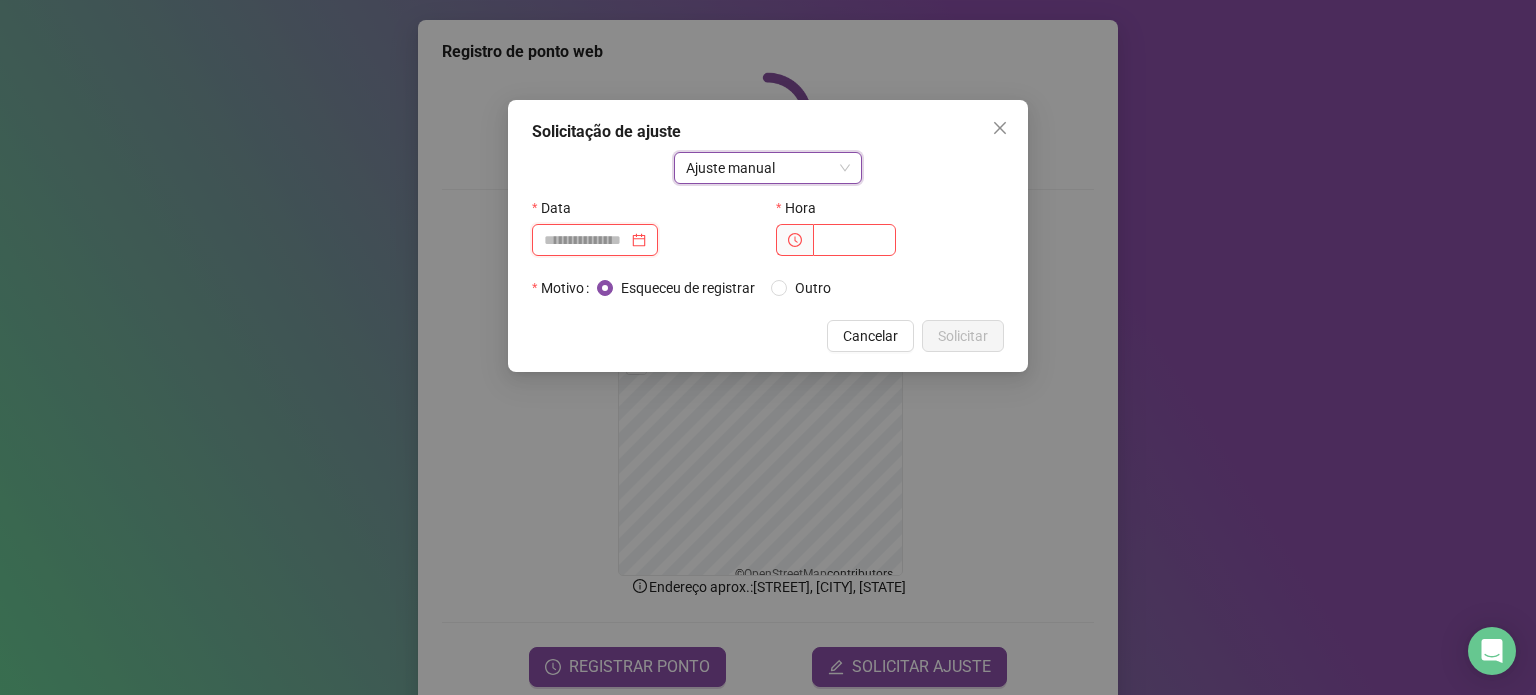 click at bounding box center [586, 240] 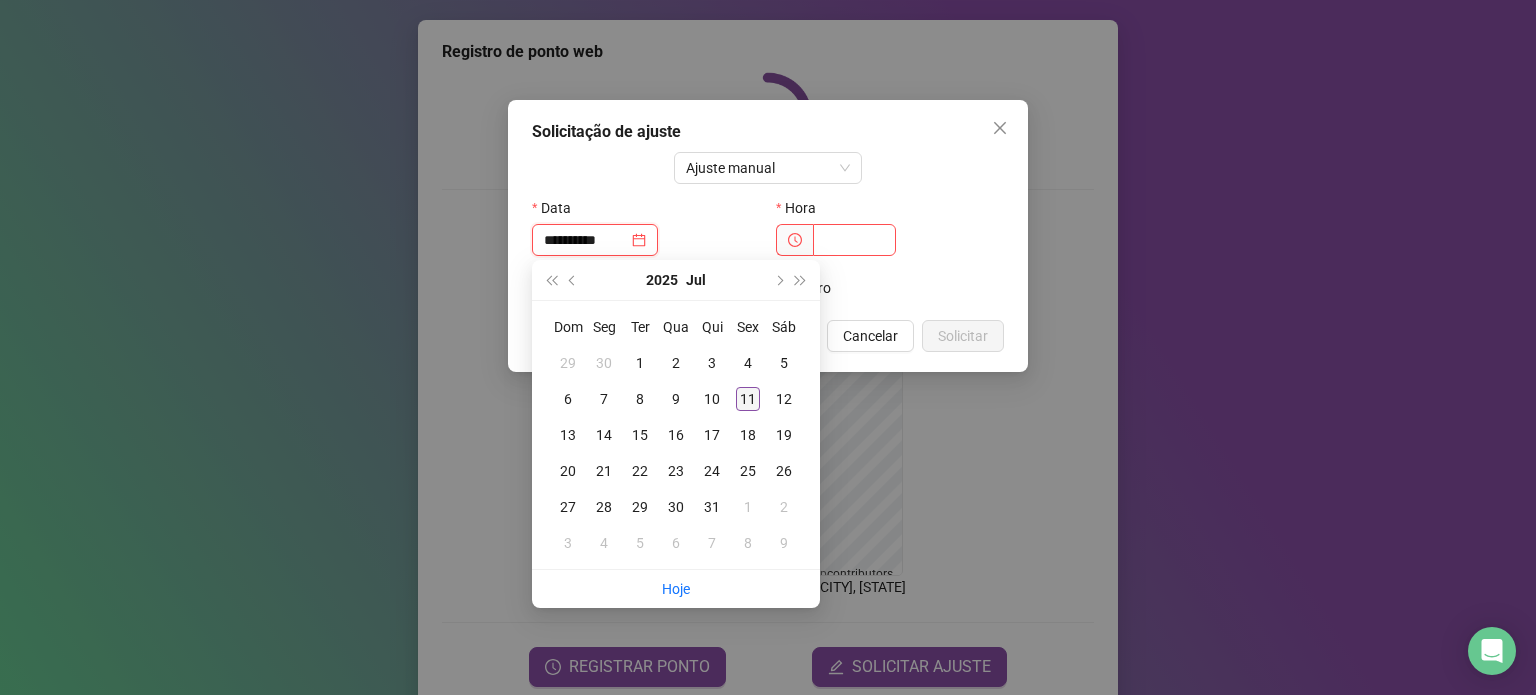 type on "**********" 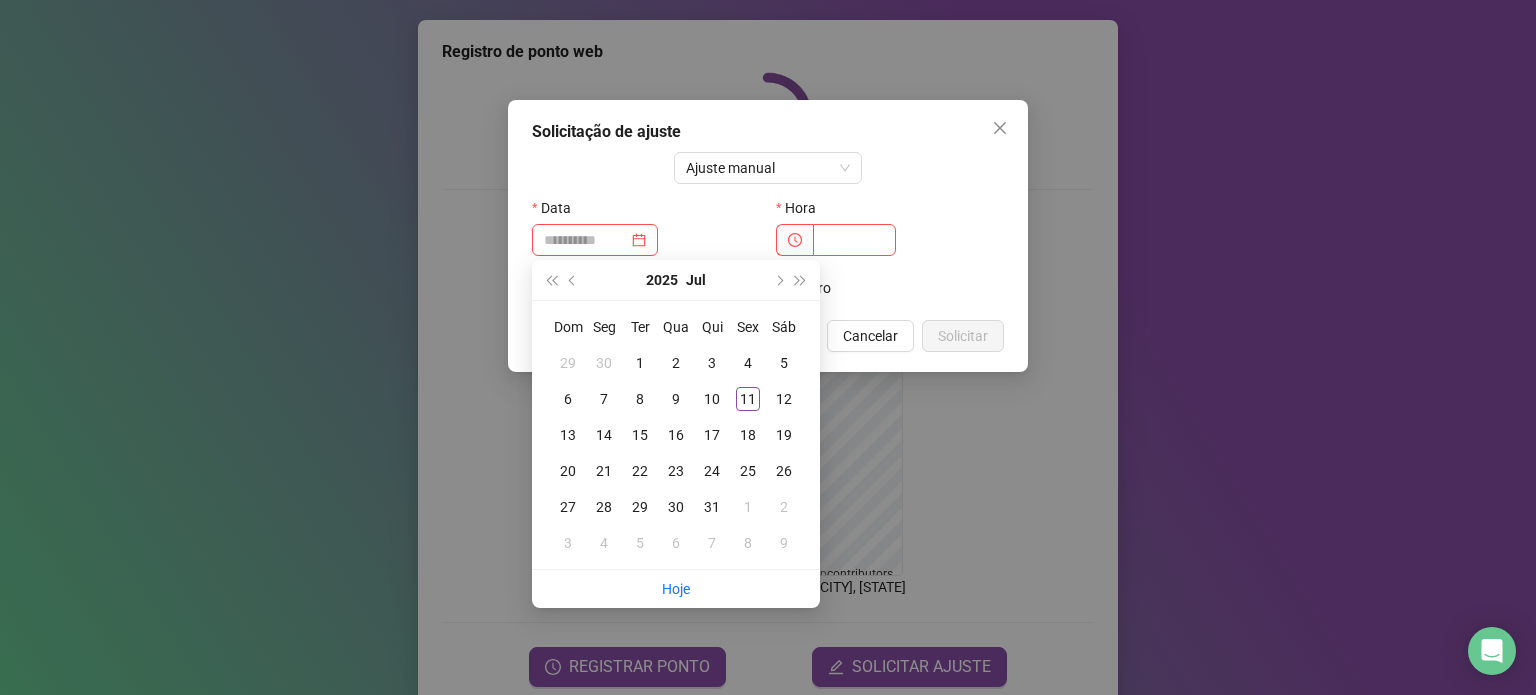 drag, startPoint x: 749, startPoint y: 404, endPoint x: 776, endPoint y: 347, distance: 63.07139 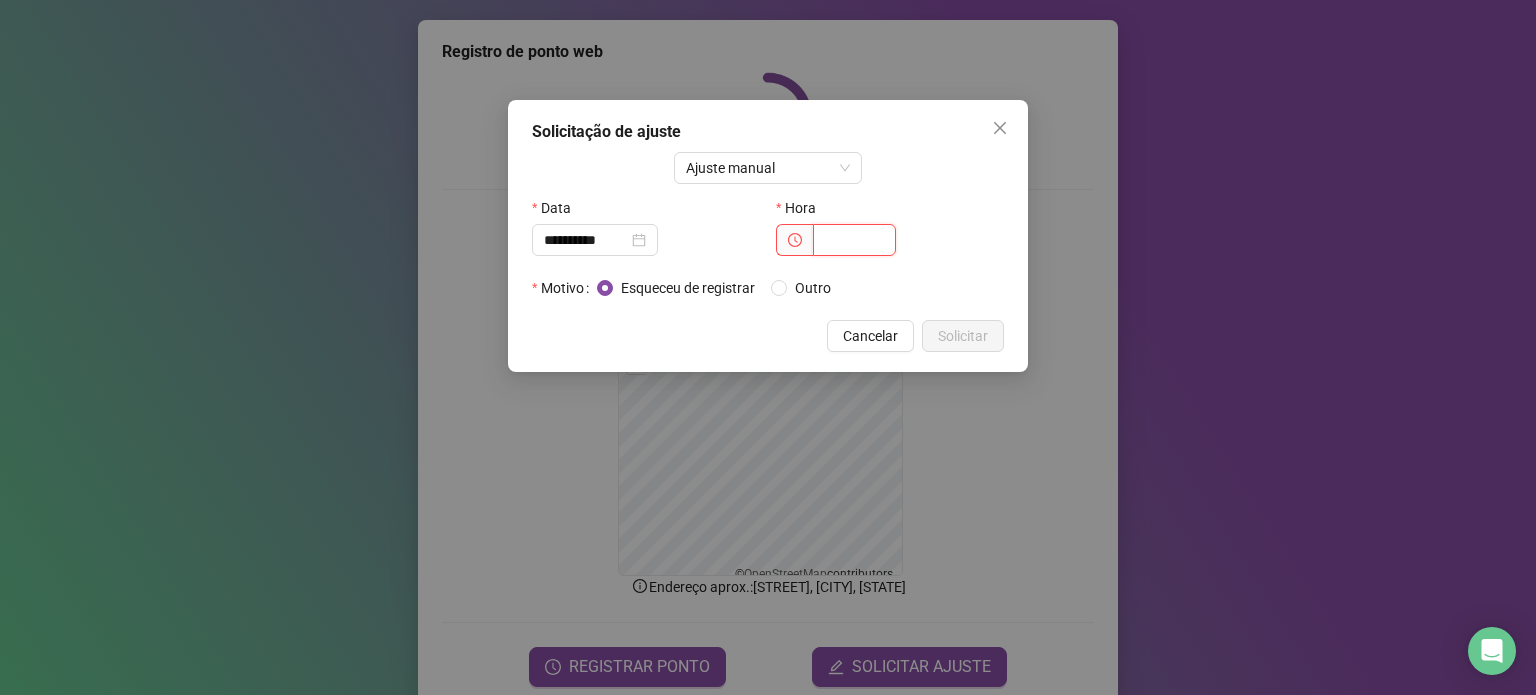 click at bounding box center [854, 240] 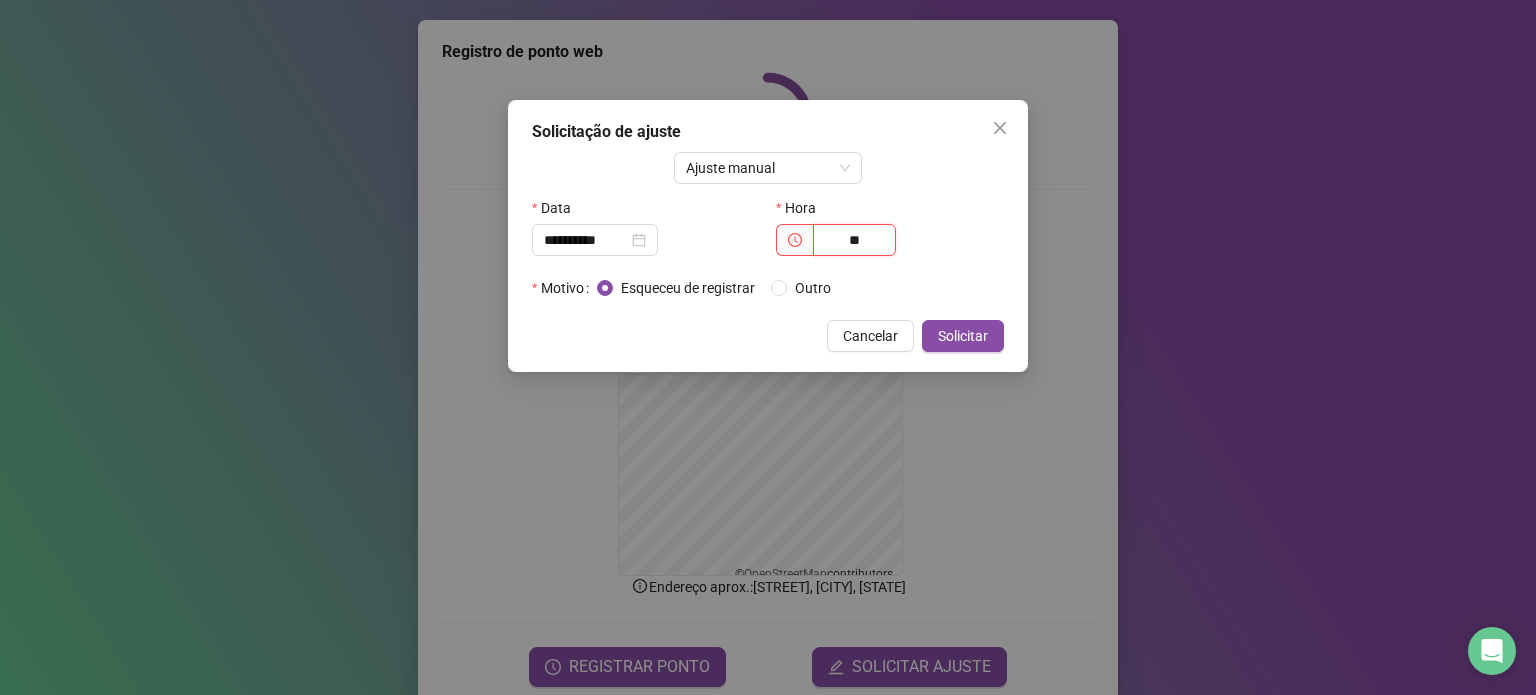 type on "*" 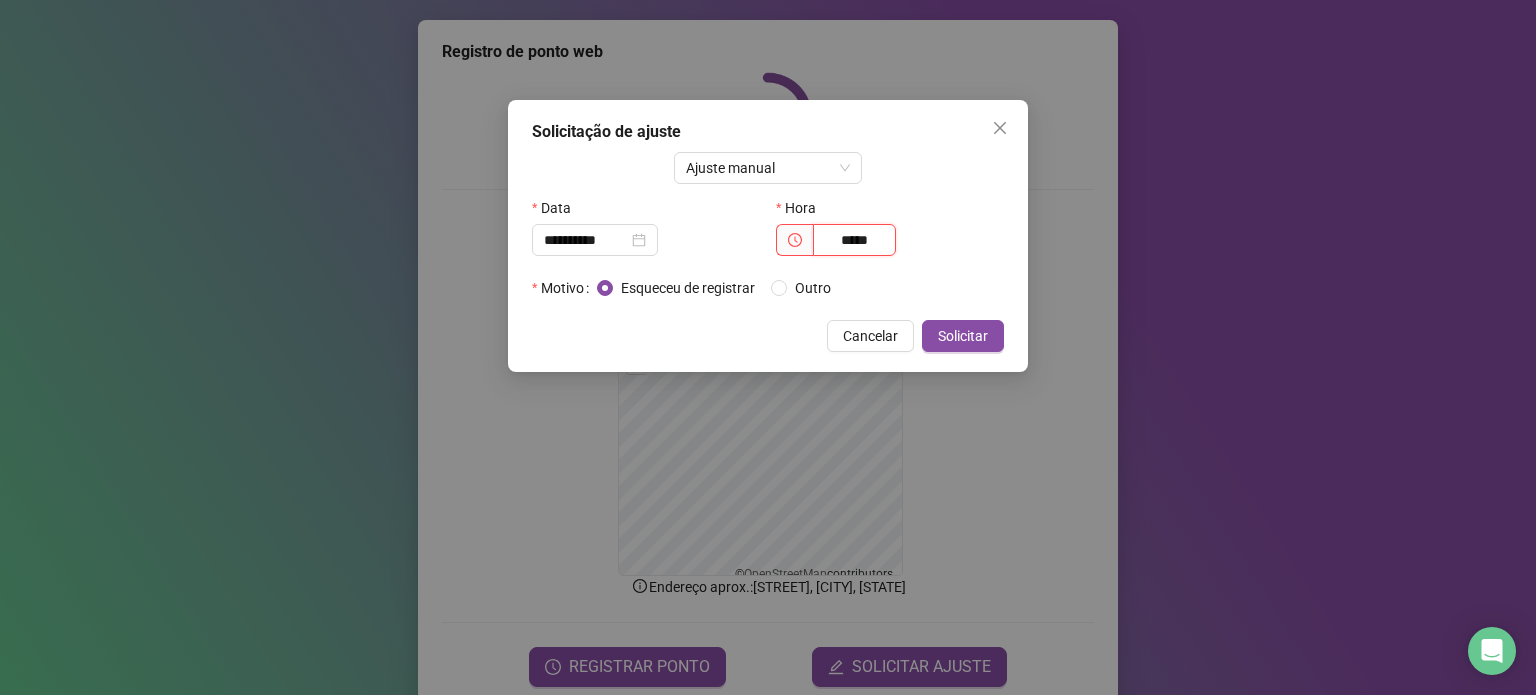 type on "*****" 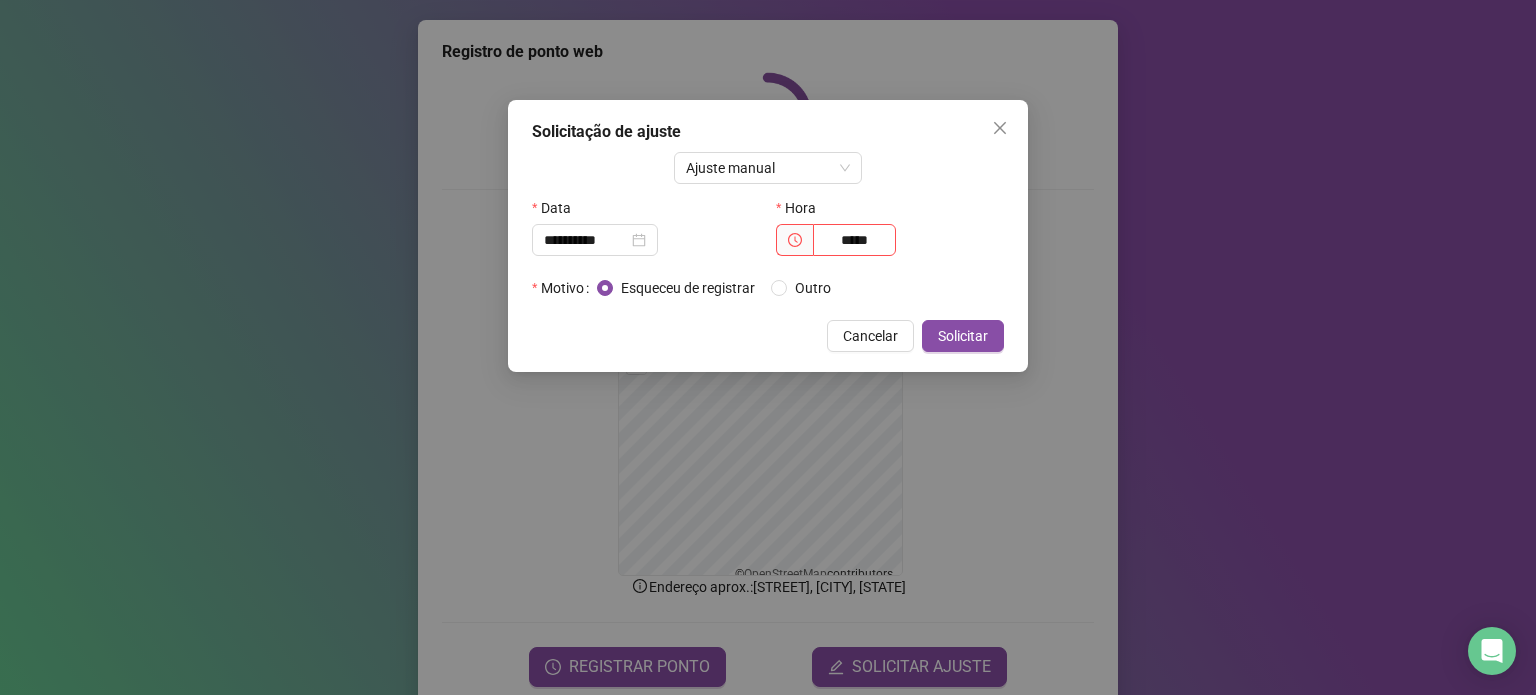 click on "Esqueceu de registrar Outro" at bounding box center [722, 288] 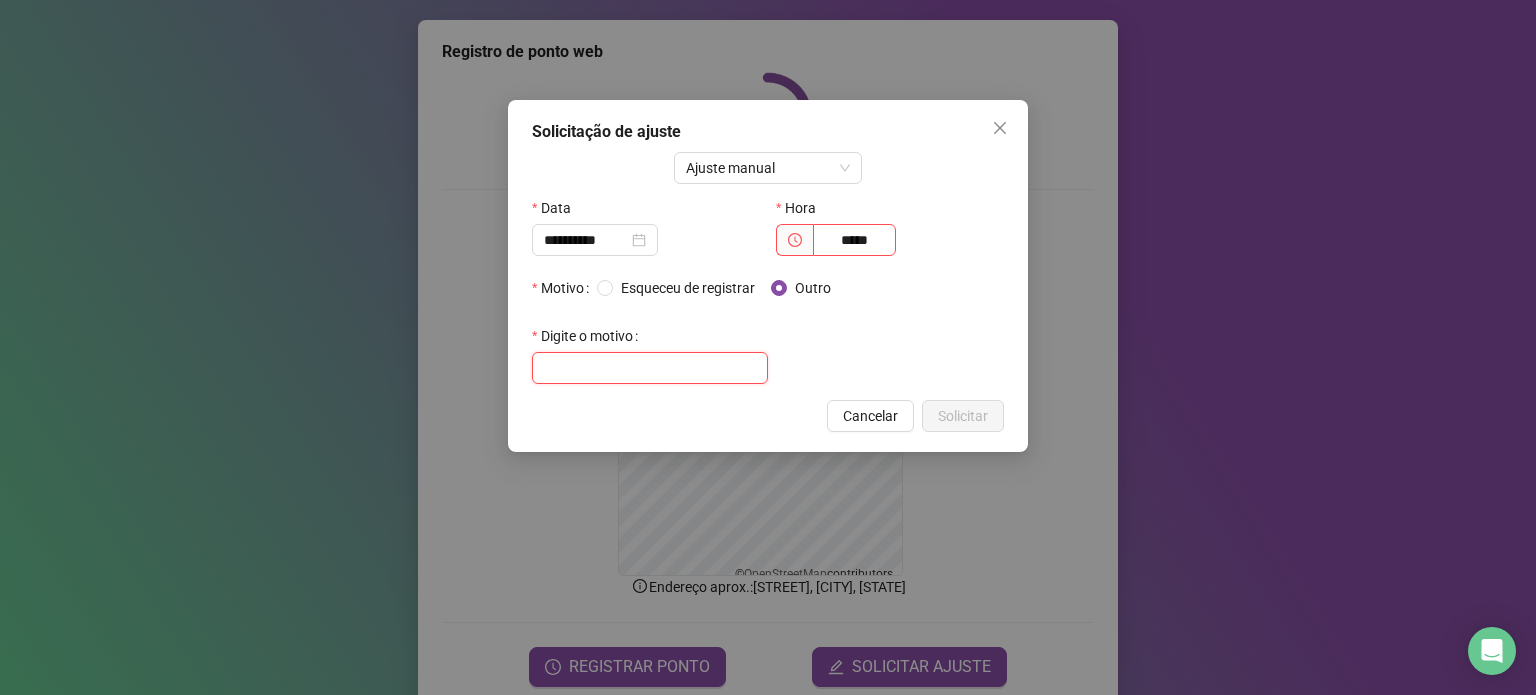 click at bounding box center (650, 368) 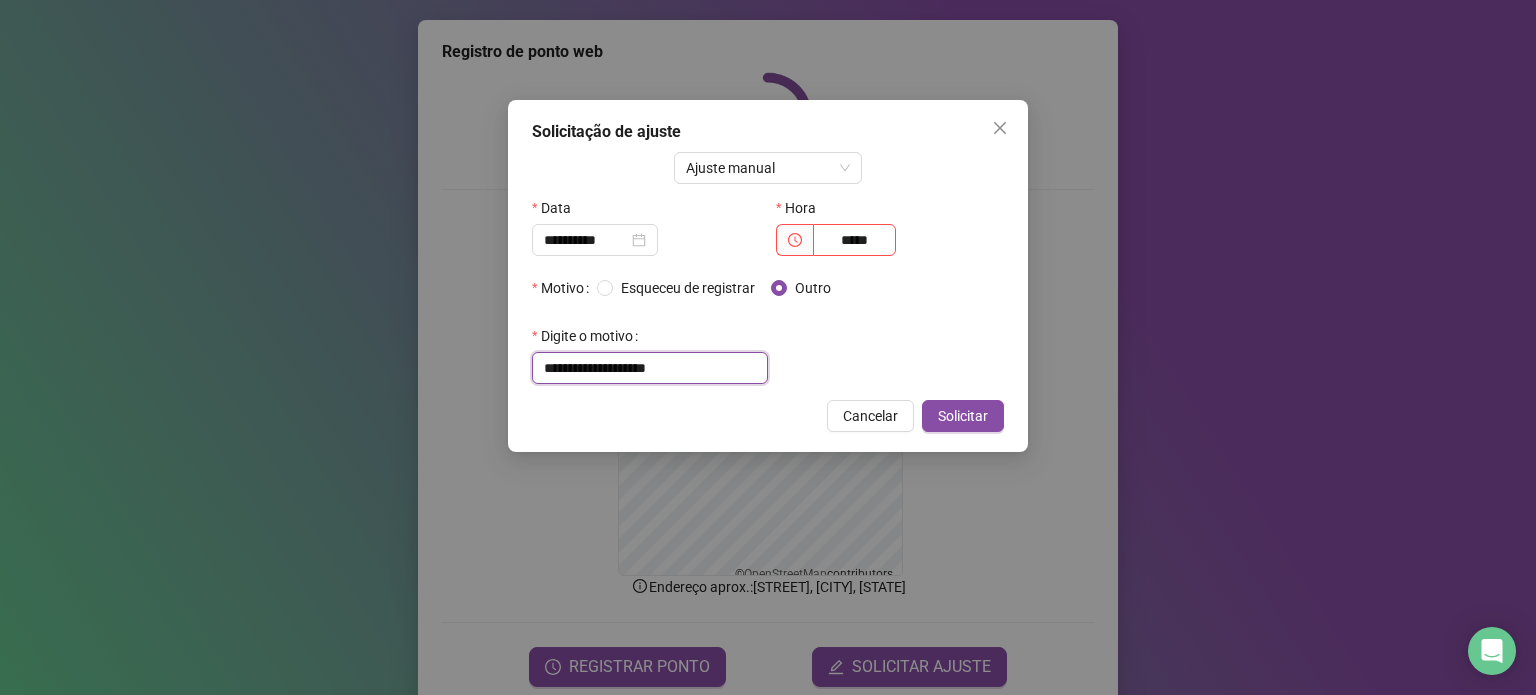 click on "**********" at bounding box center (650, 368) 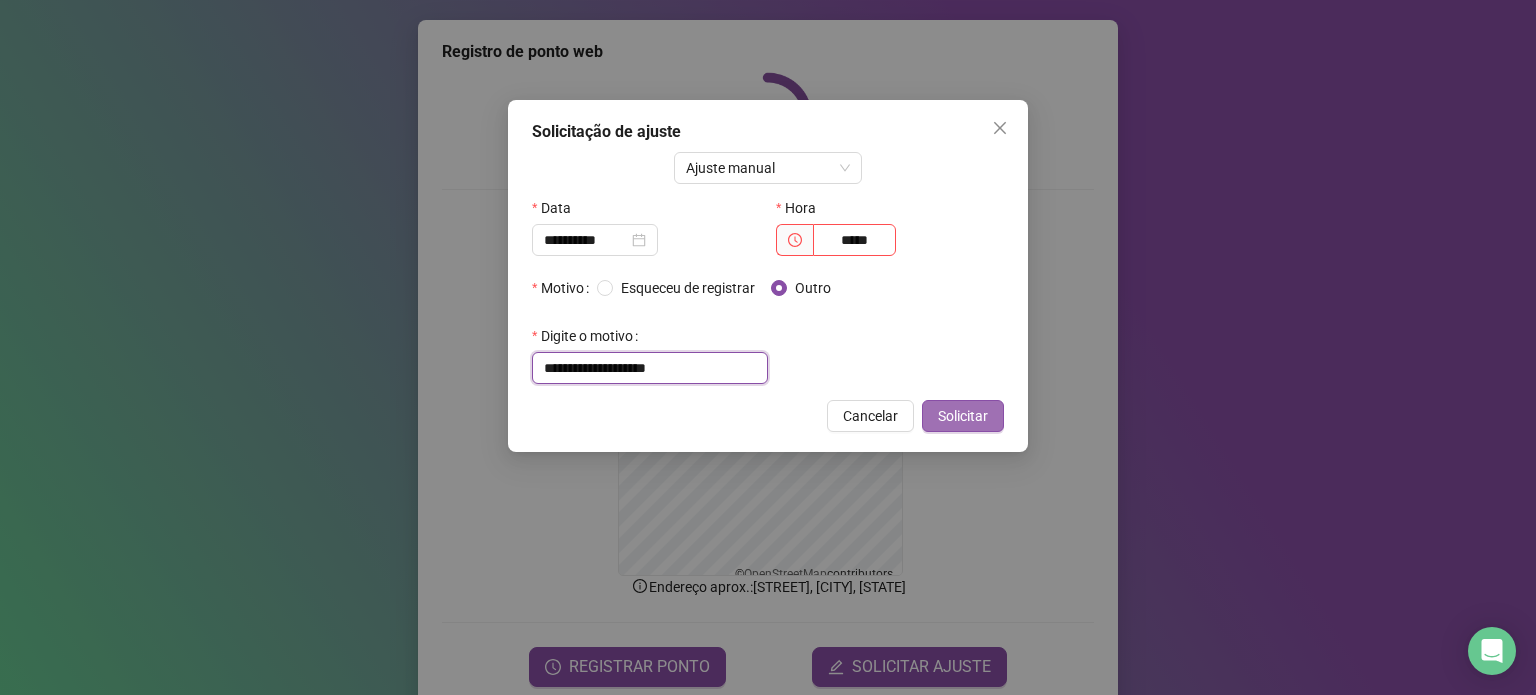 type on "**********" 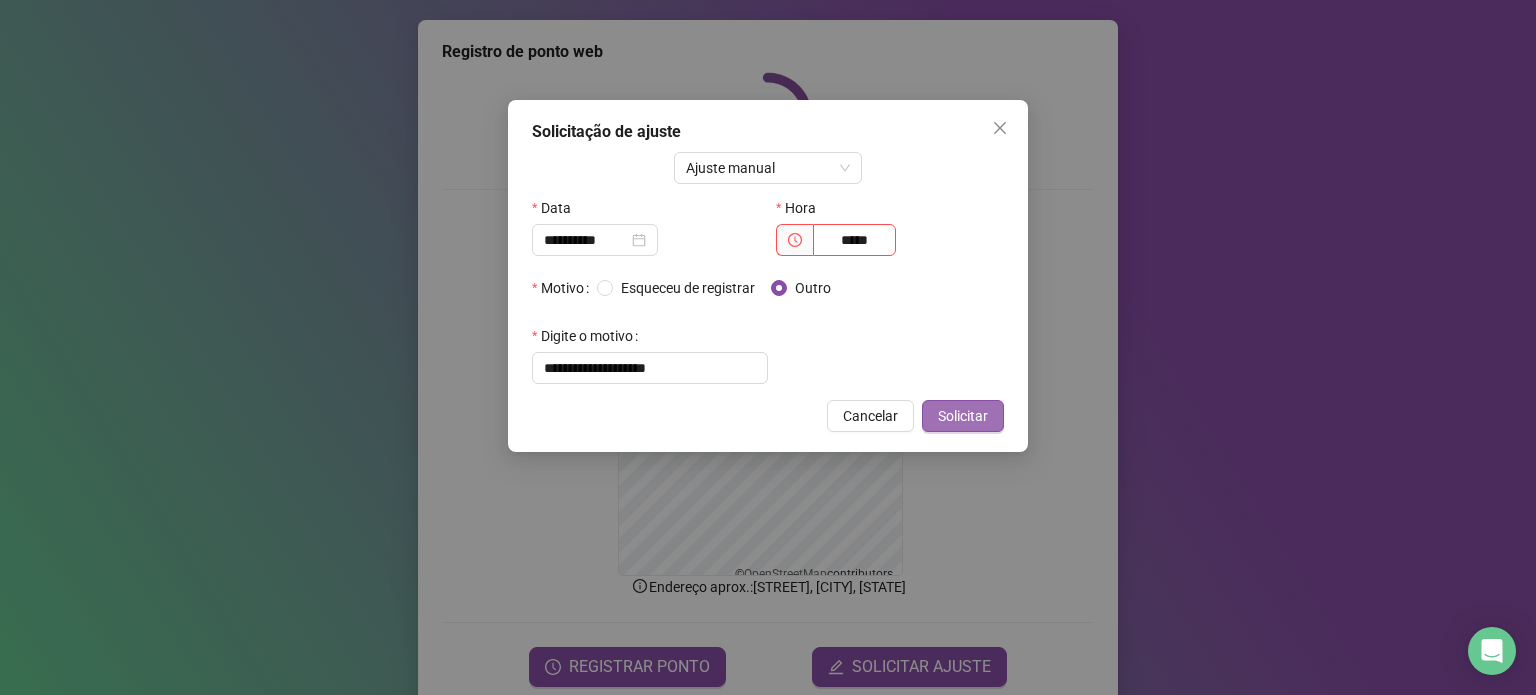 click on "Solicitar" at bounding box center [963, 416] 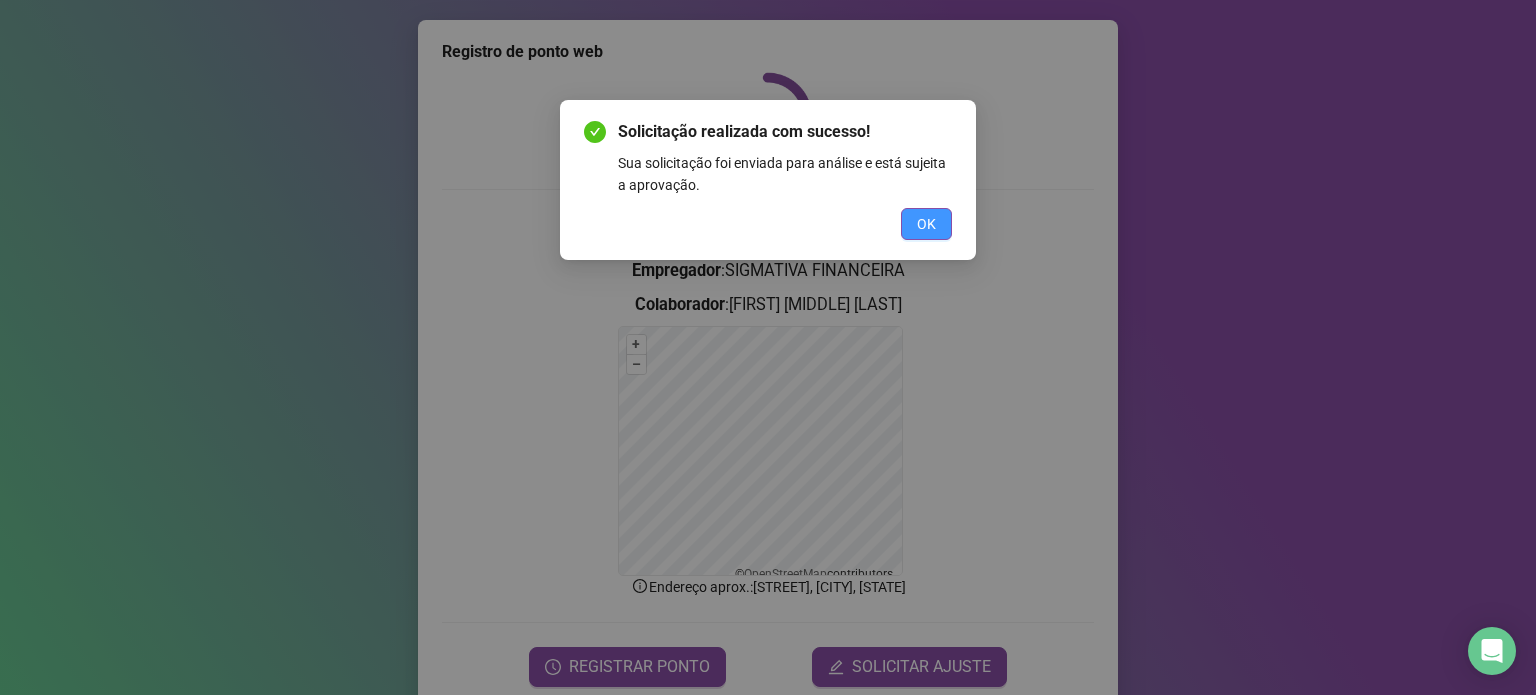 click on "OK" at bounding box center (926, 224) 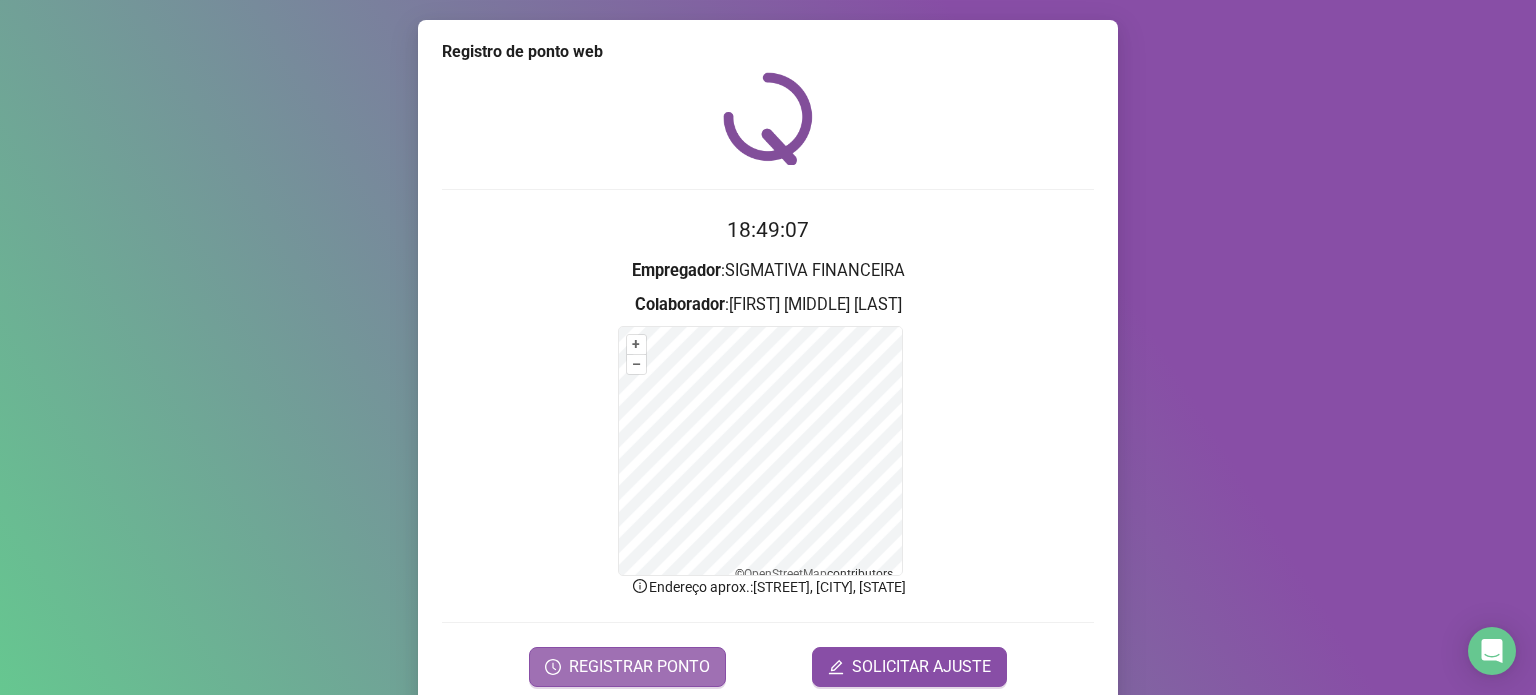 click on "REGISTRAR PONTO" at bounding box center [639, 667] 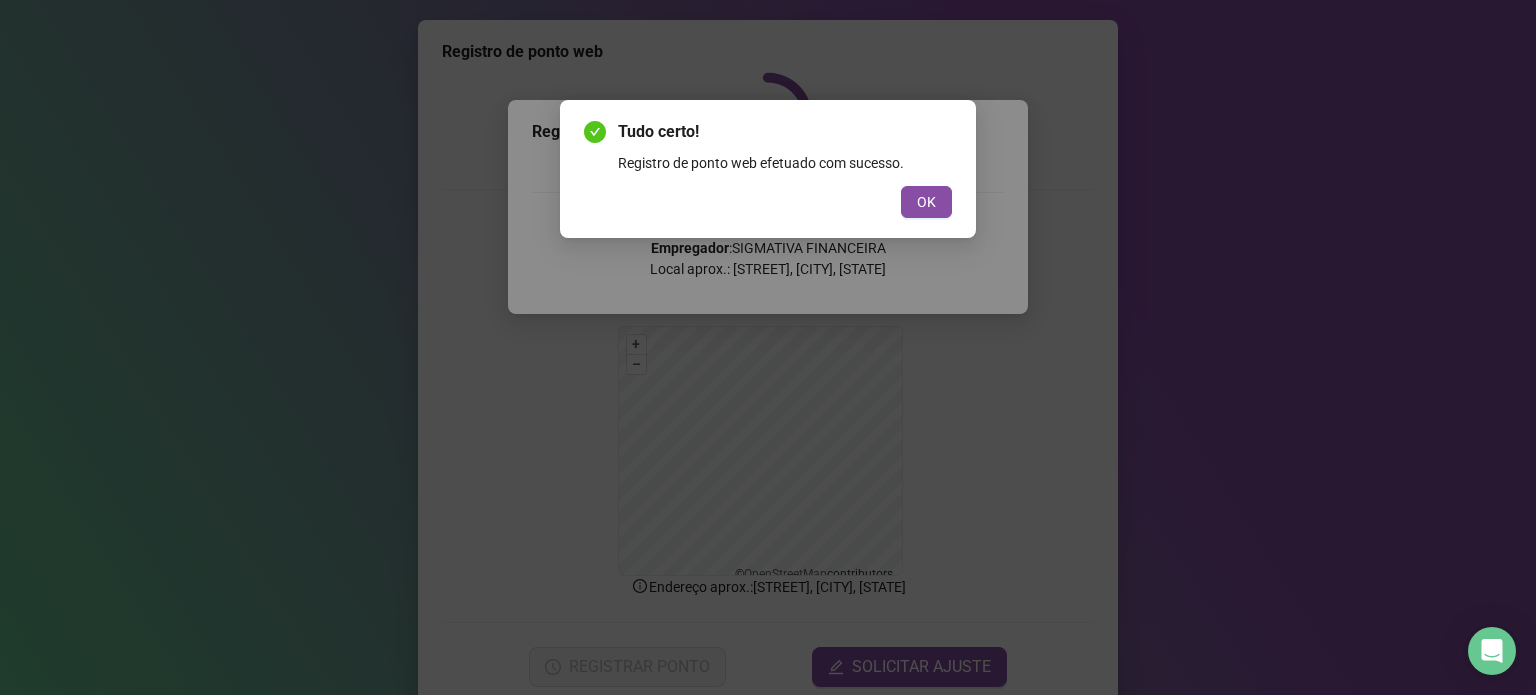 click on "OK" at bounding box center [926, 202] 